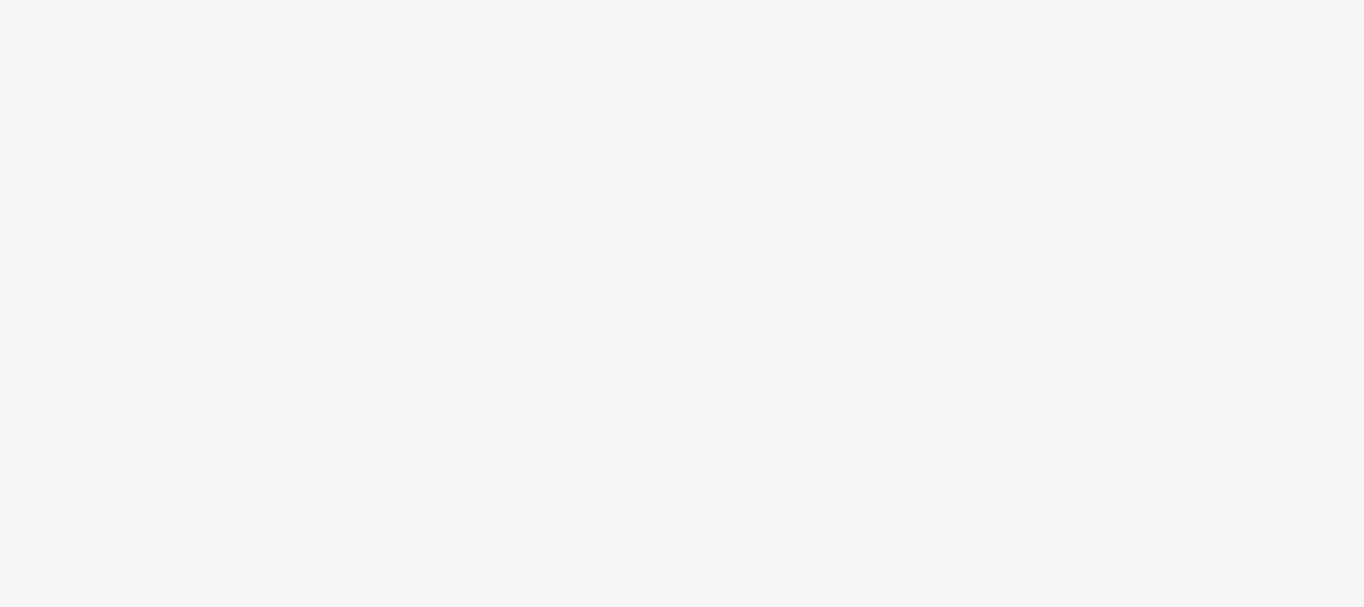scroll, scrollTop: 0, scrollLeft: 0, axis: both 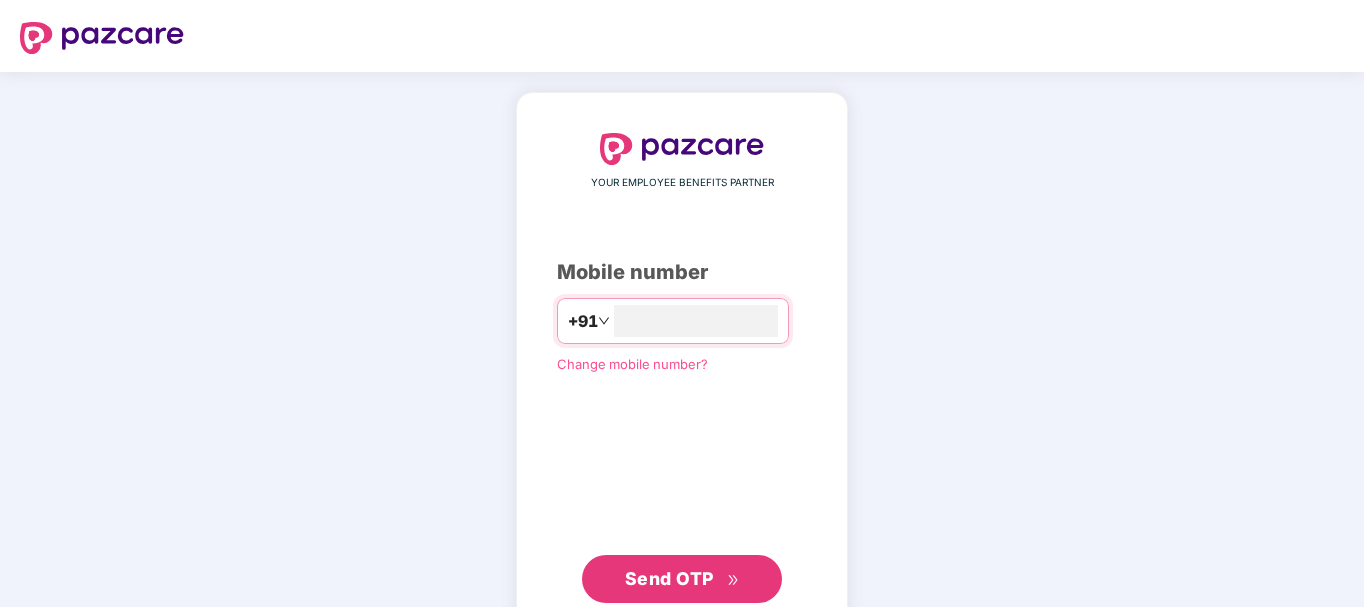 type on "**********" 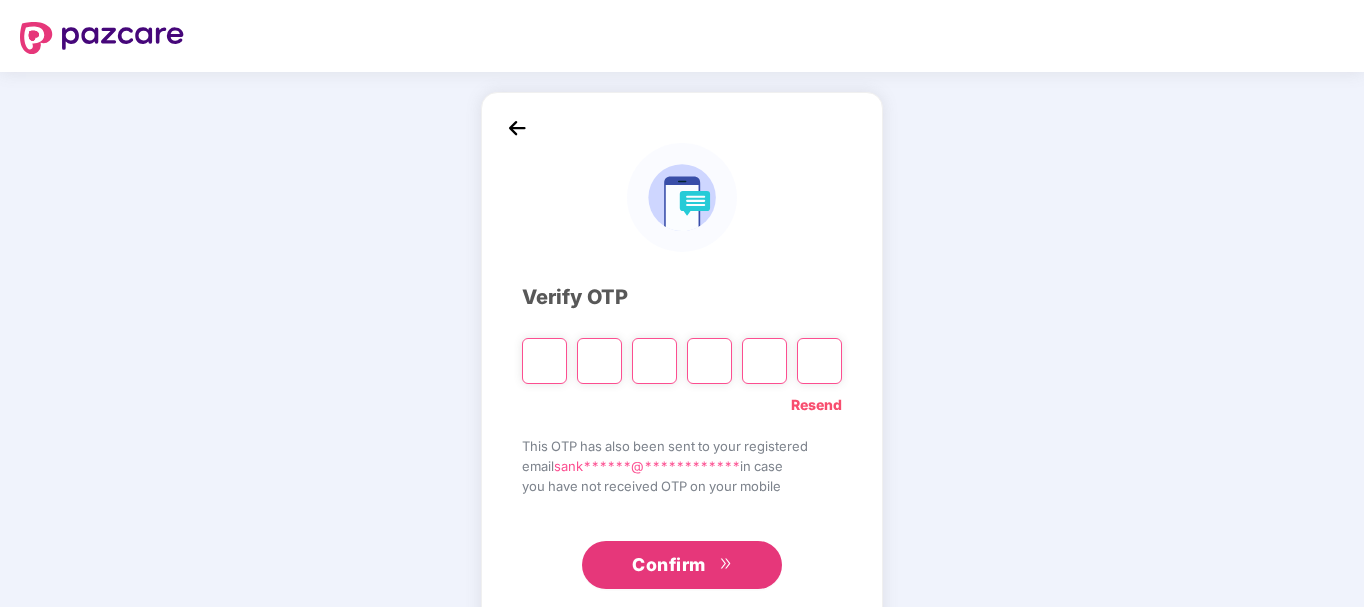 type on "*" 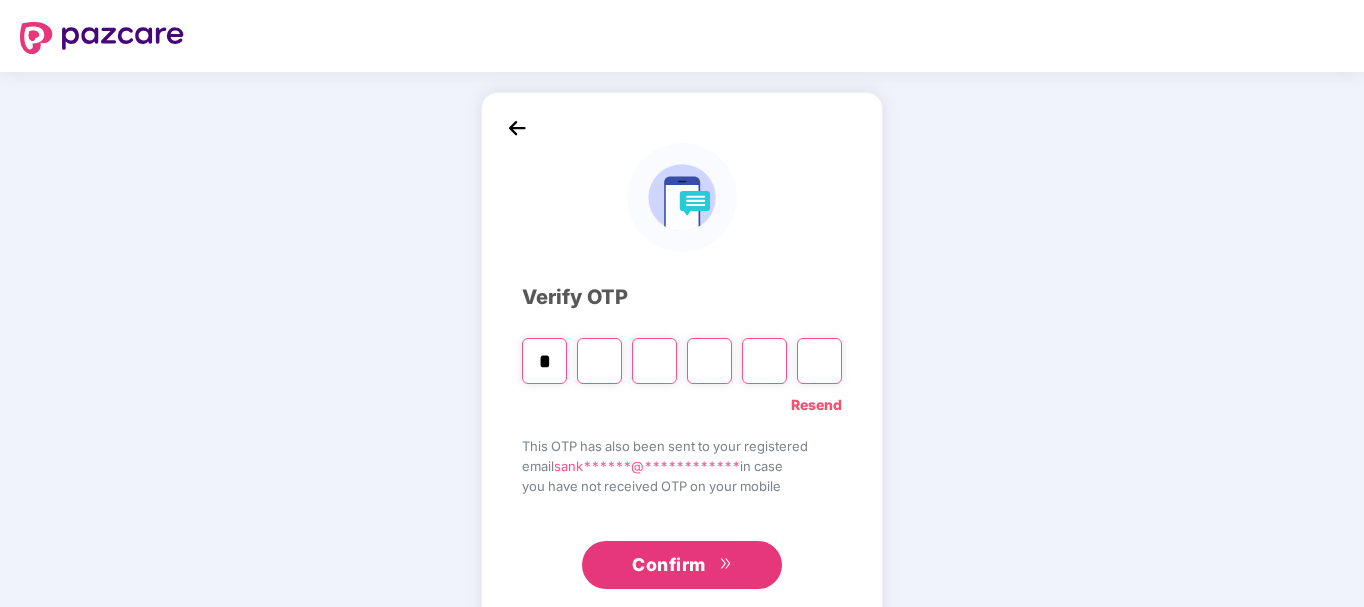 type on "*" 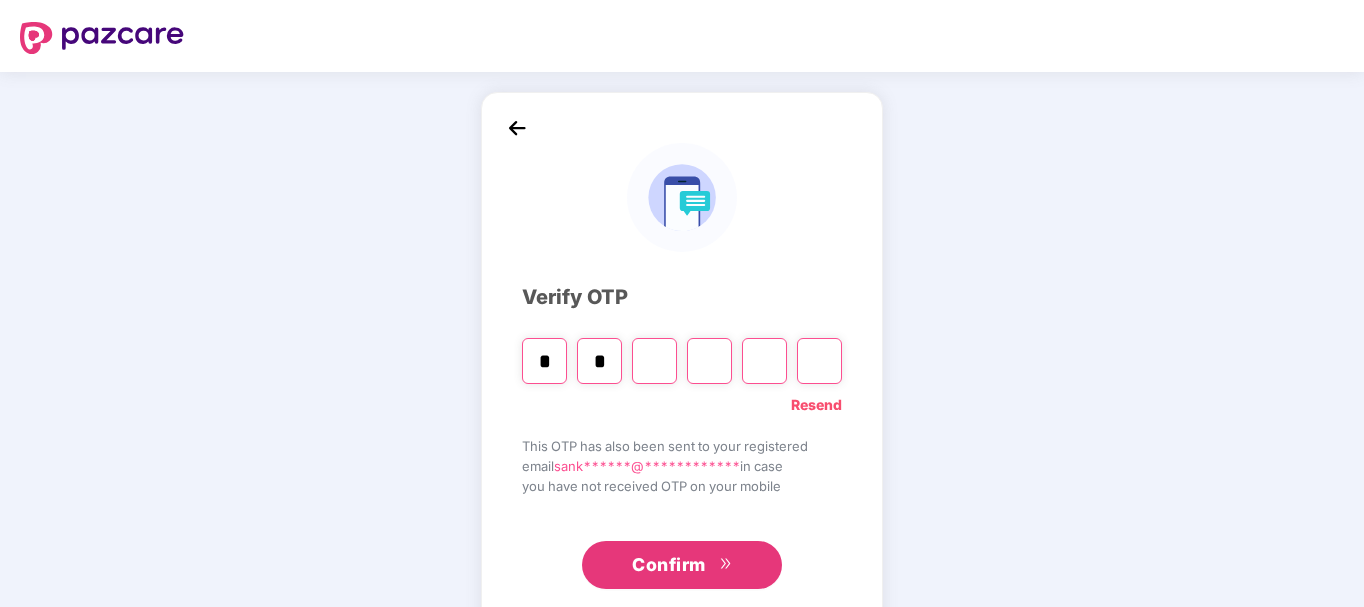 type on "*" 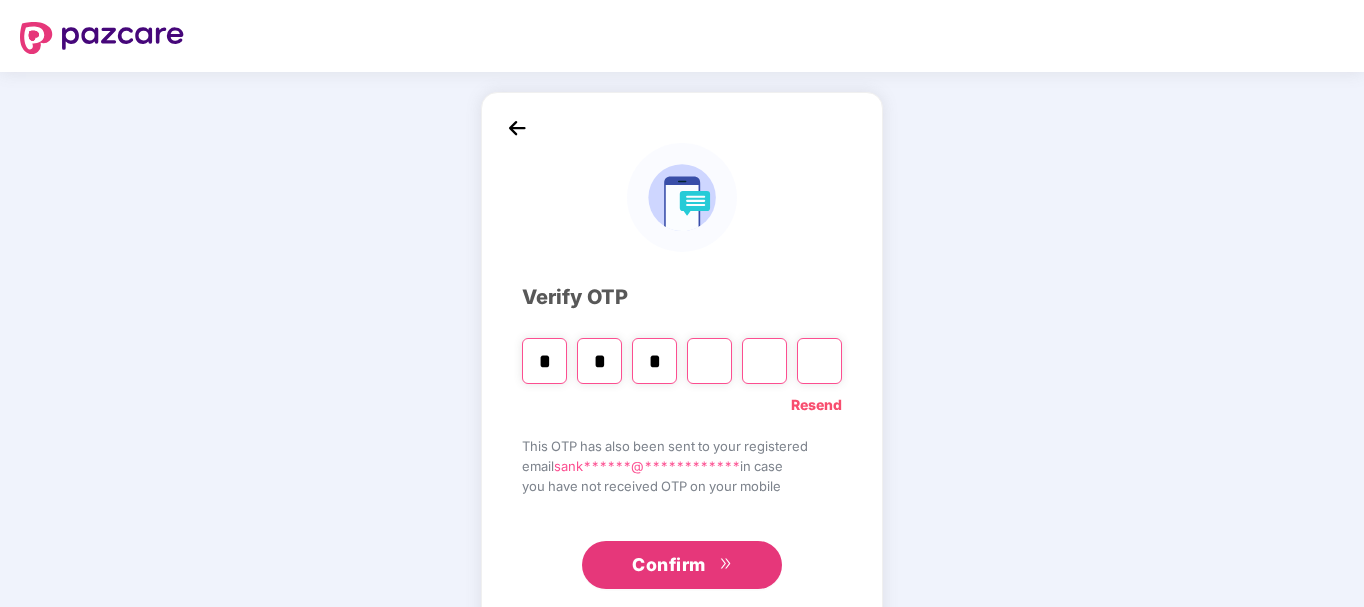 type on "*" 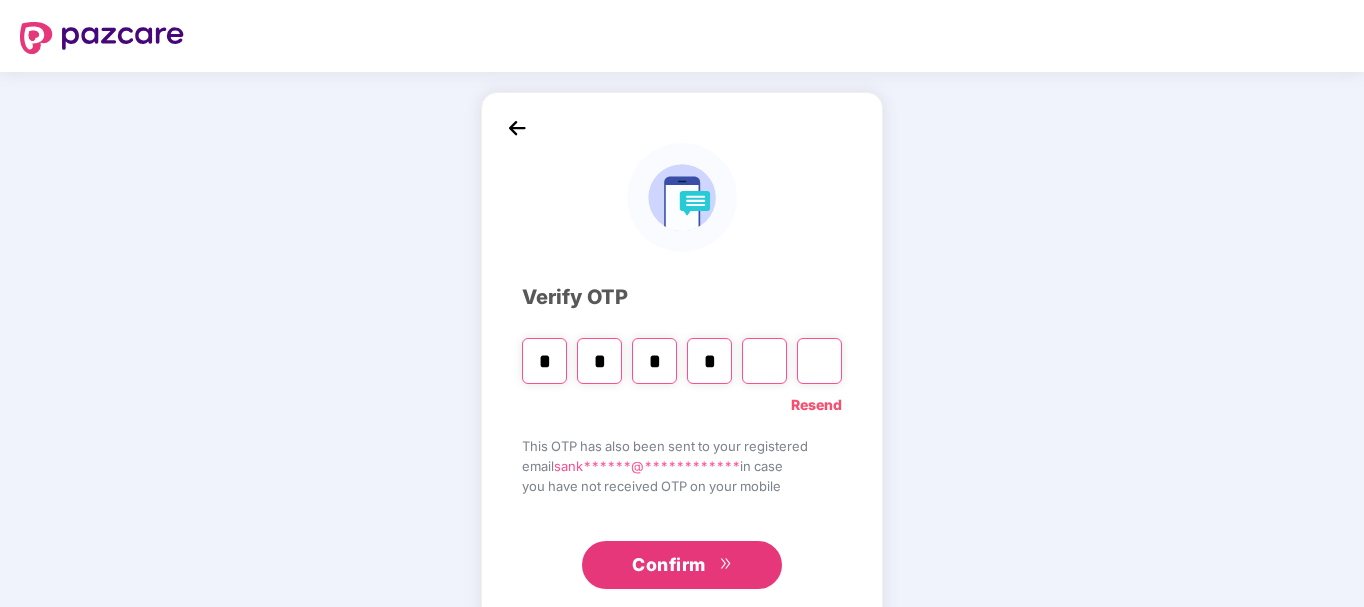 type on "*" 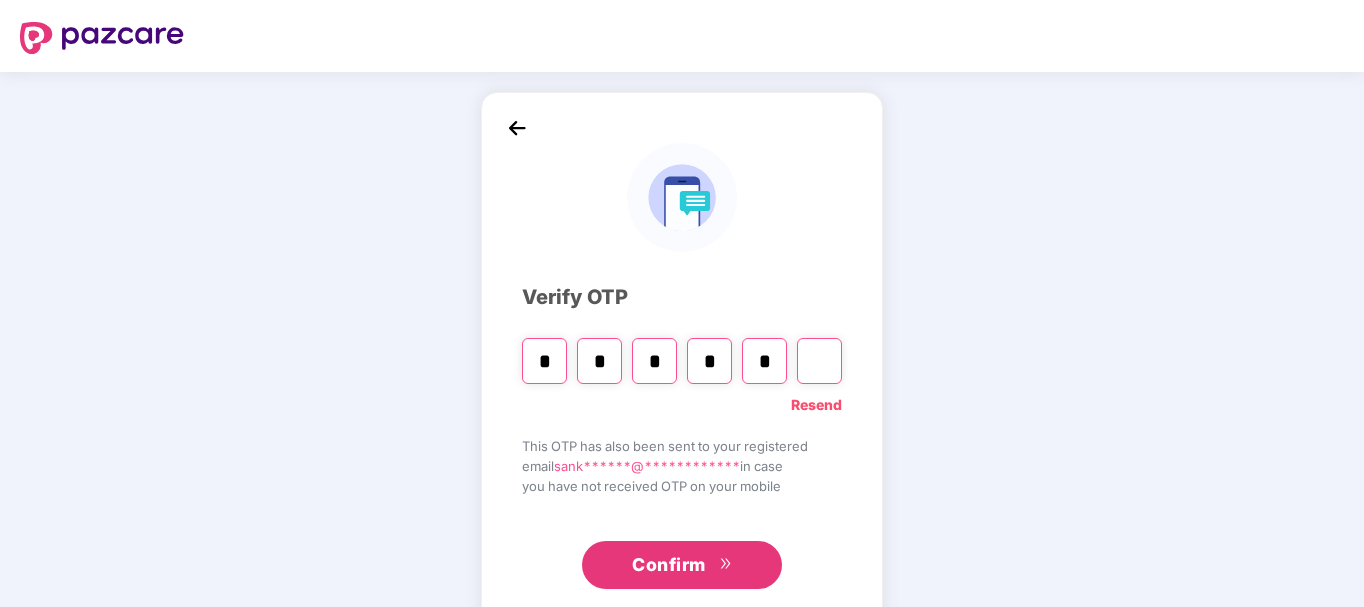 type on "*" 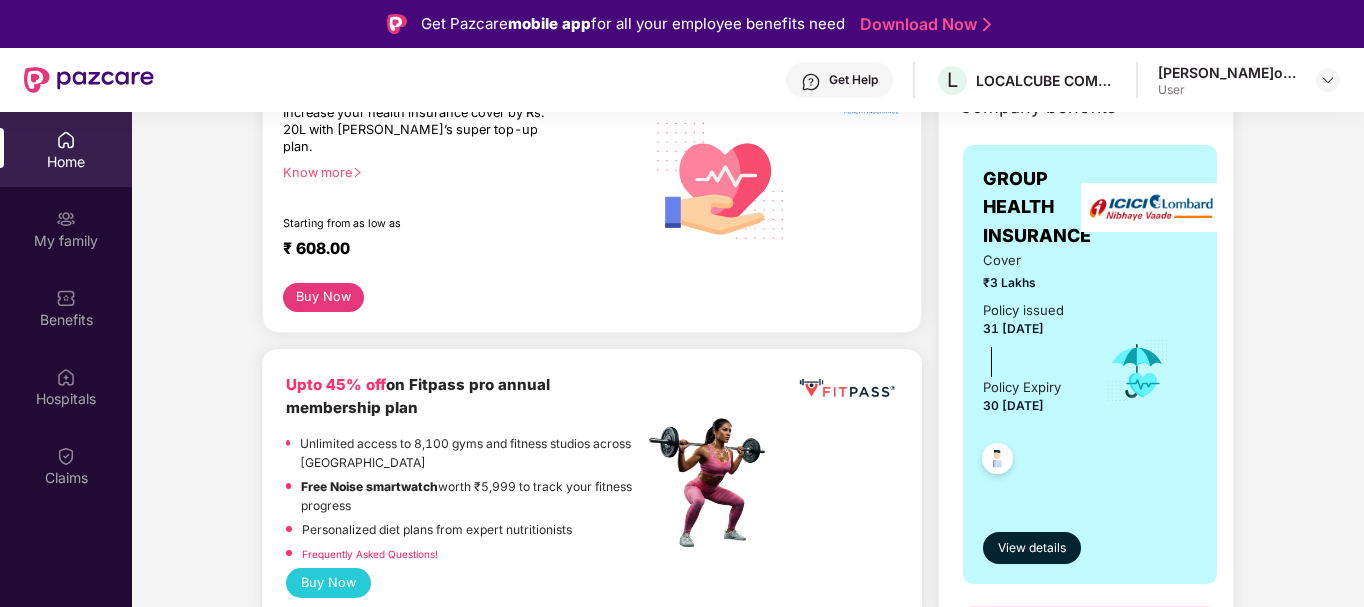 scroll, scrollTop: 309, scrollLeft: 0, axis: vertical 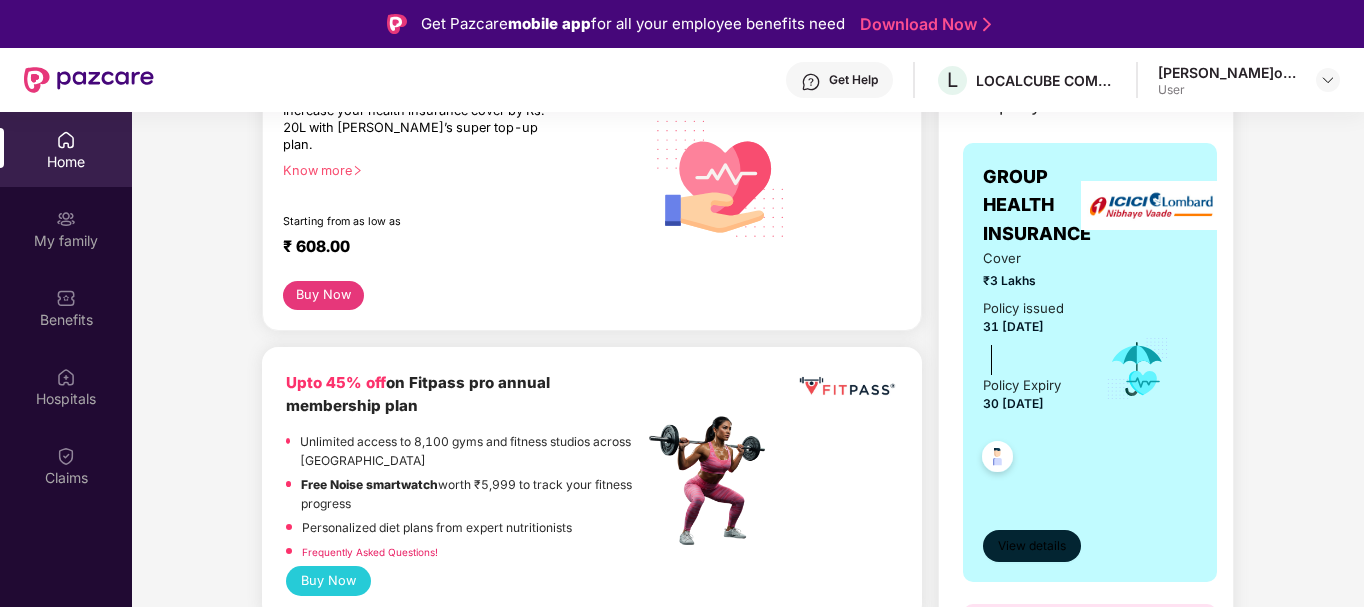 click on "View details" at bounding box center [1032, 546] 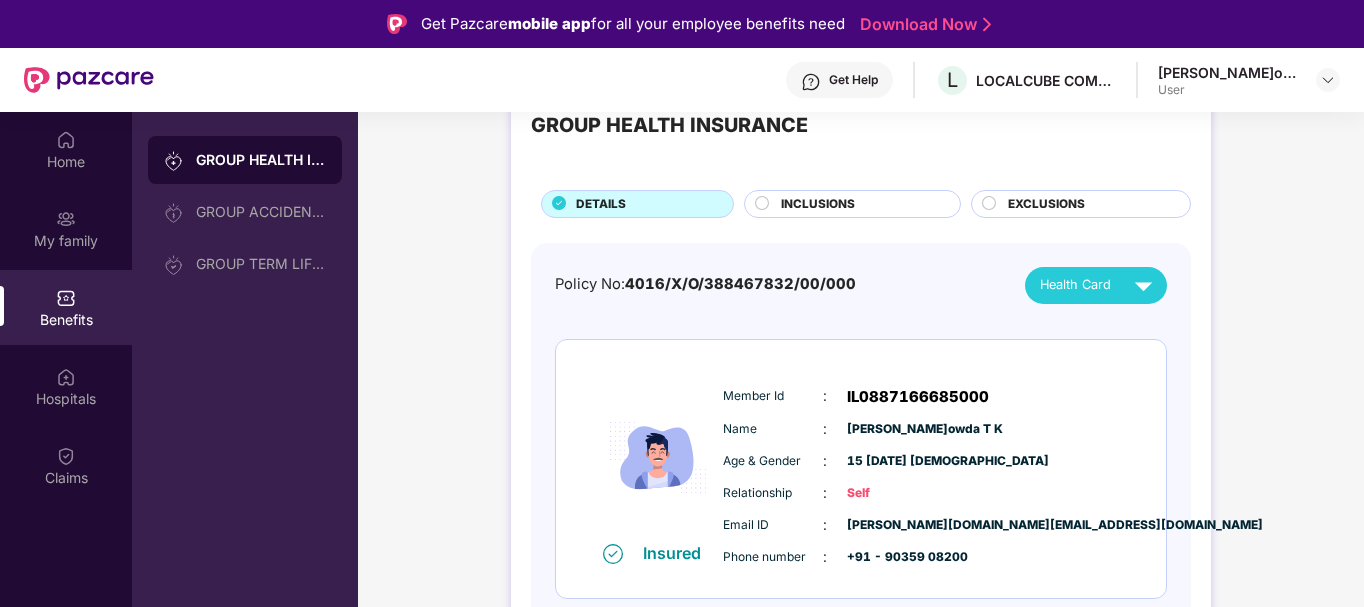 scroll, scrollTop: 70, scrollLeft: 0, axis: vertical 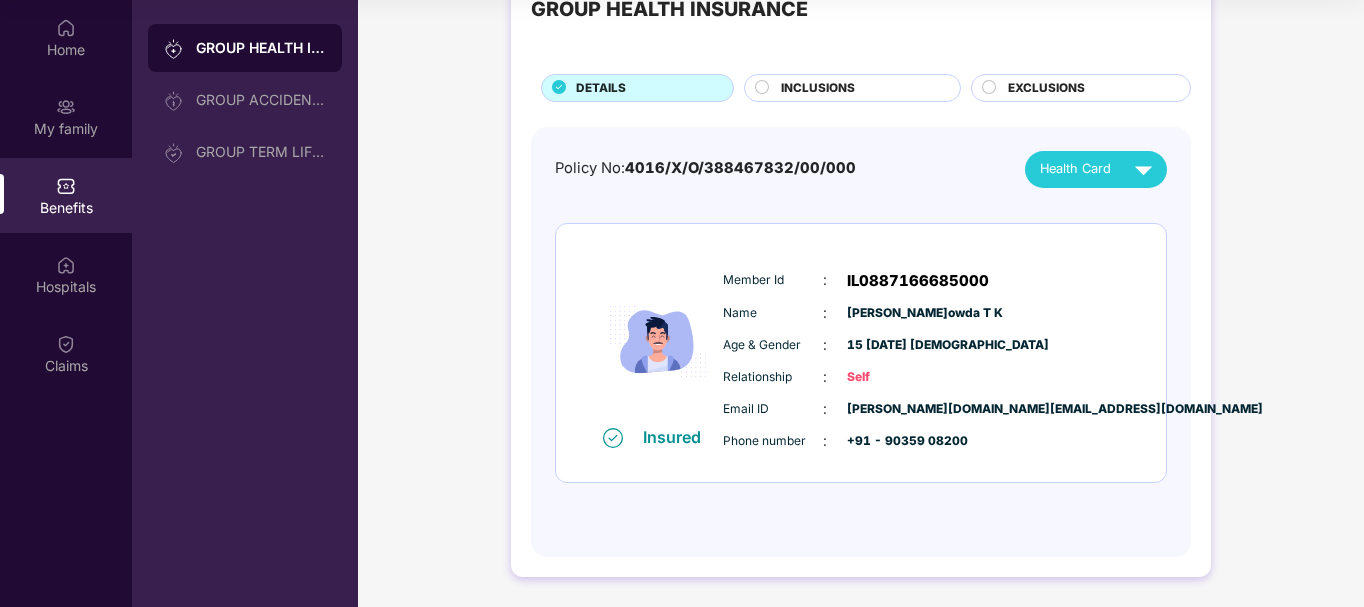 click on "INCLUSIONS" at bounding box center [860, 90] 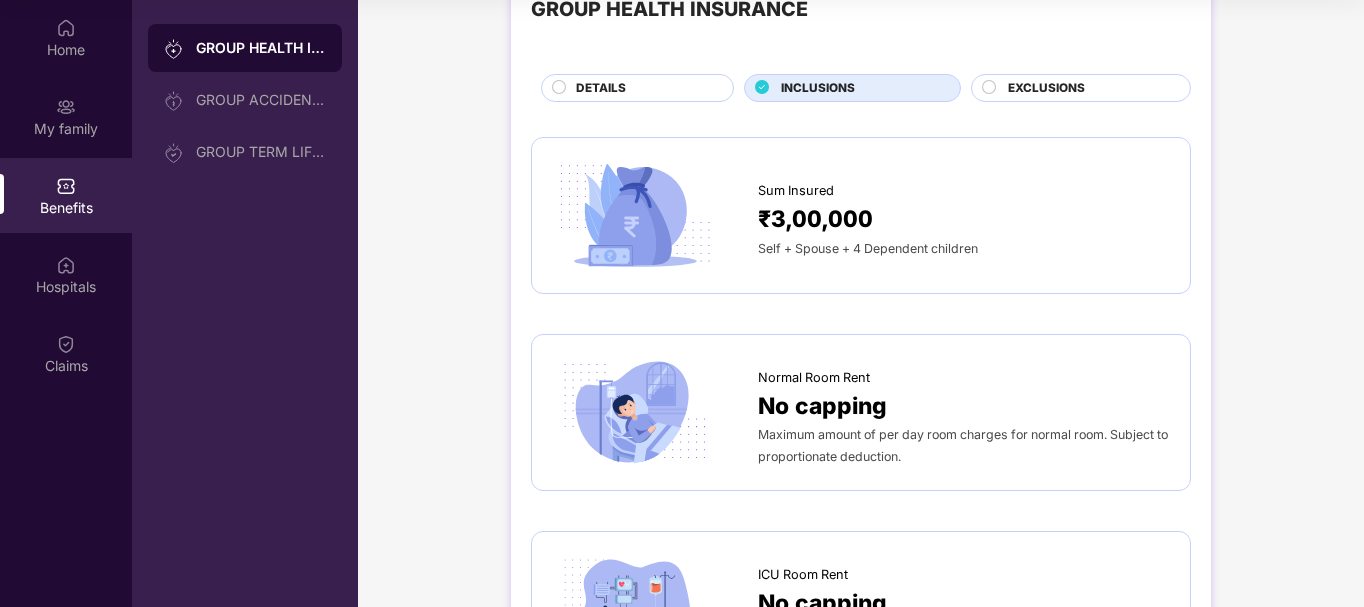 click on "EXCLUSIONS" at bounding box center (1046, 88) 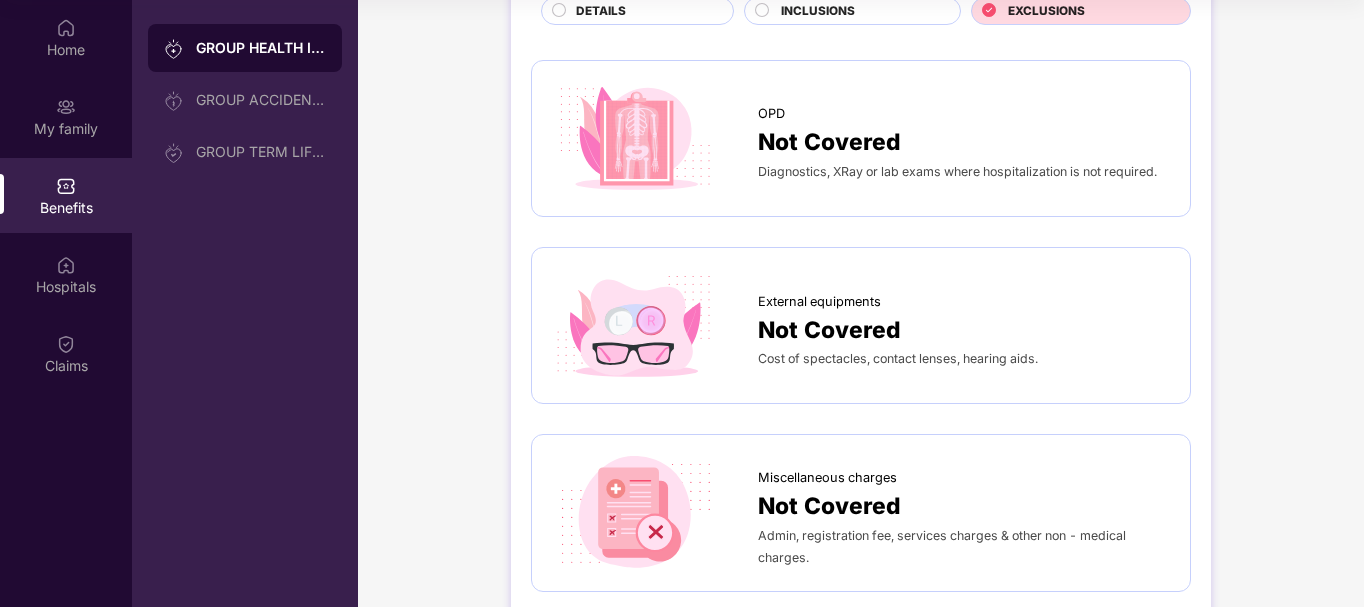 scroll, scrollTop: 56, scrollLeft: 0, axis: vertical 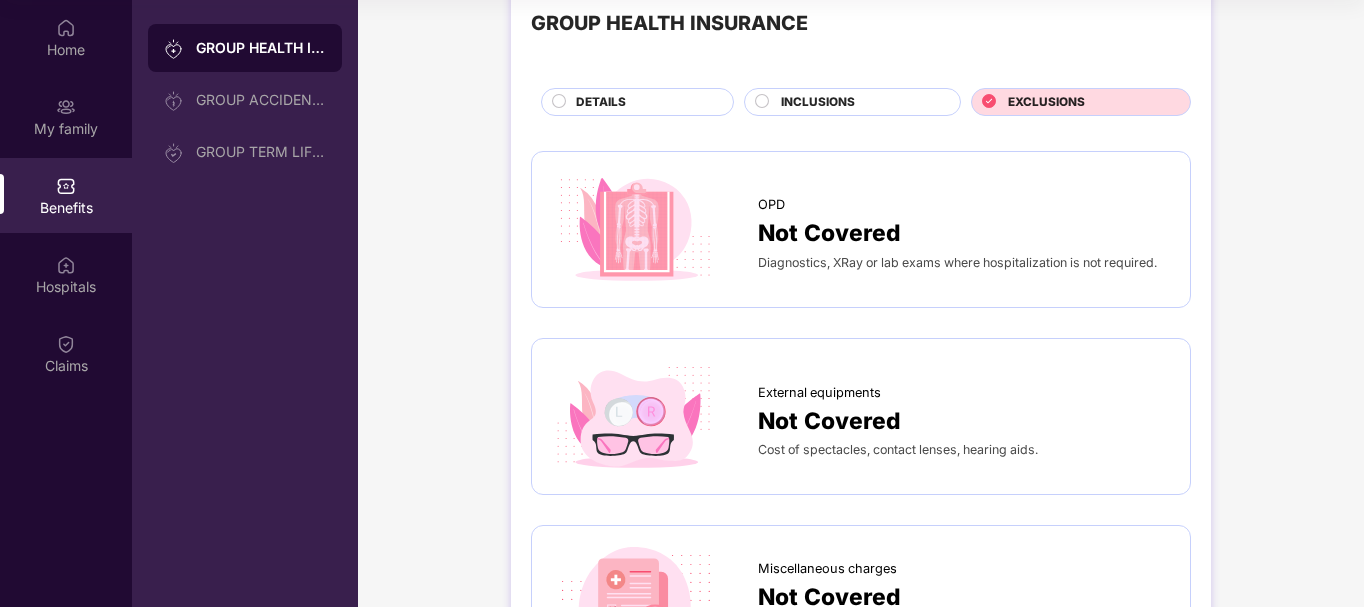 click on "INCLUSIONS" at bounding box center (818, 102) 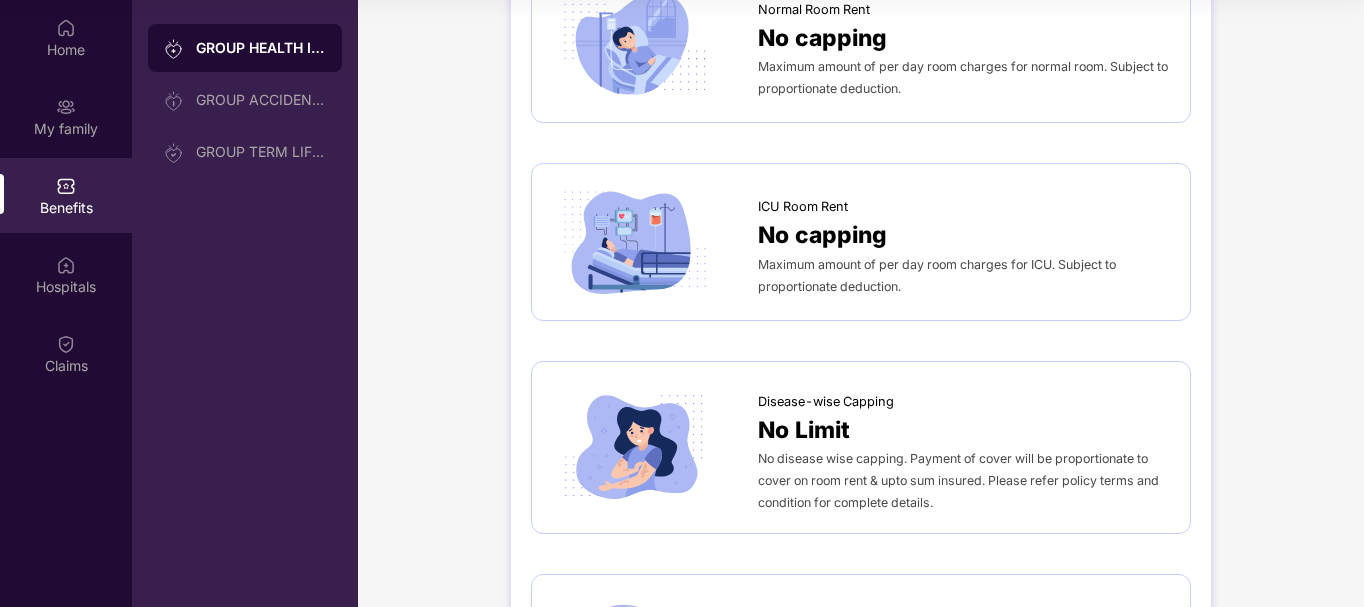 scroll, scrollTop: 0, scrollLeft: 0, axis: both 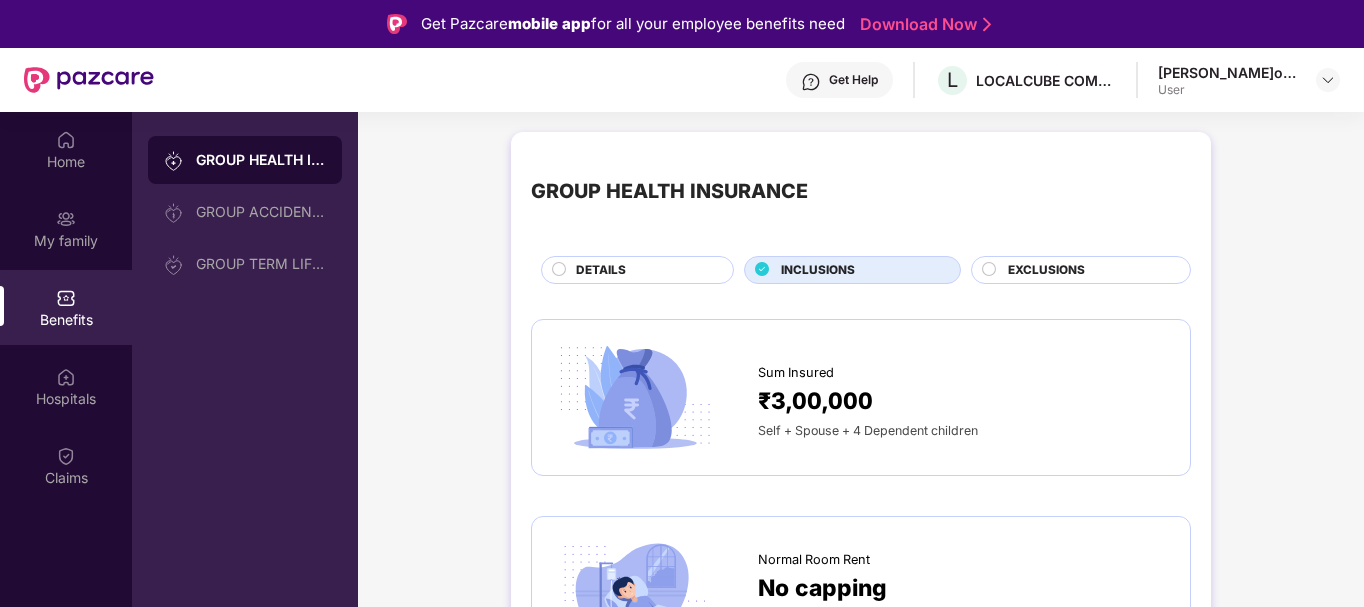 click 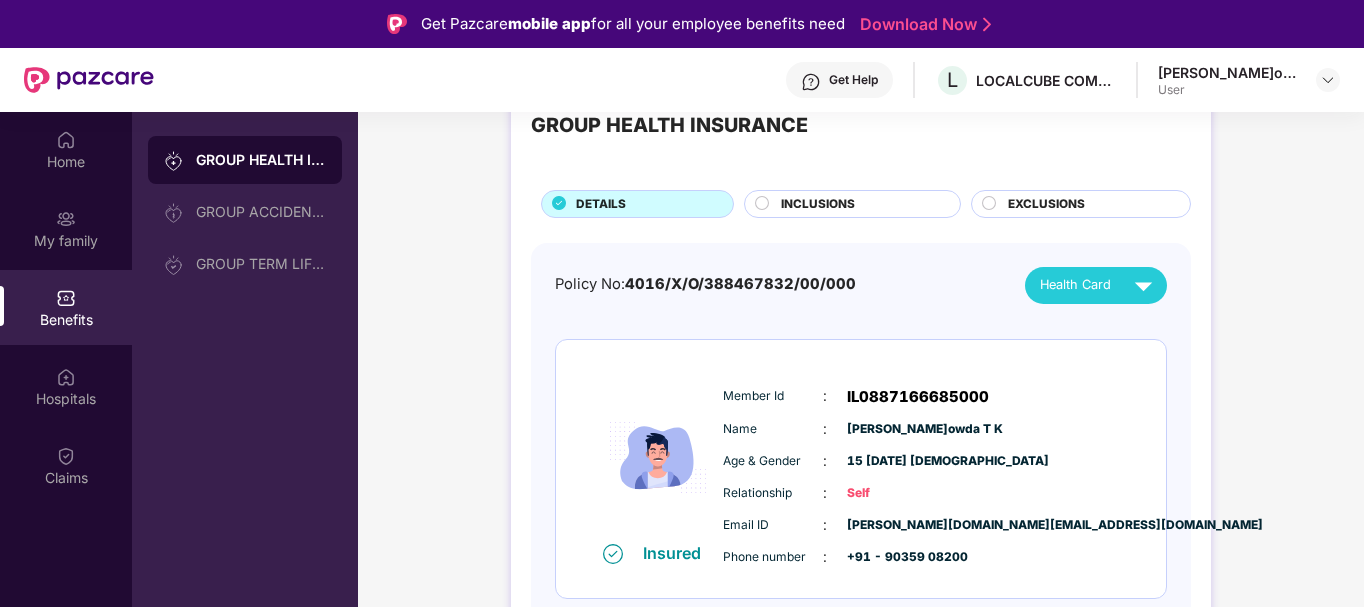 scroll, scrollTop: 70, scrollLeft: 0, axis: vertical 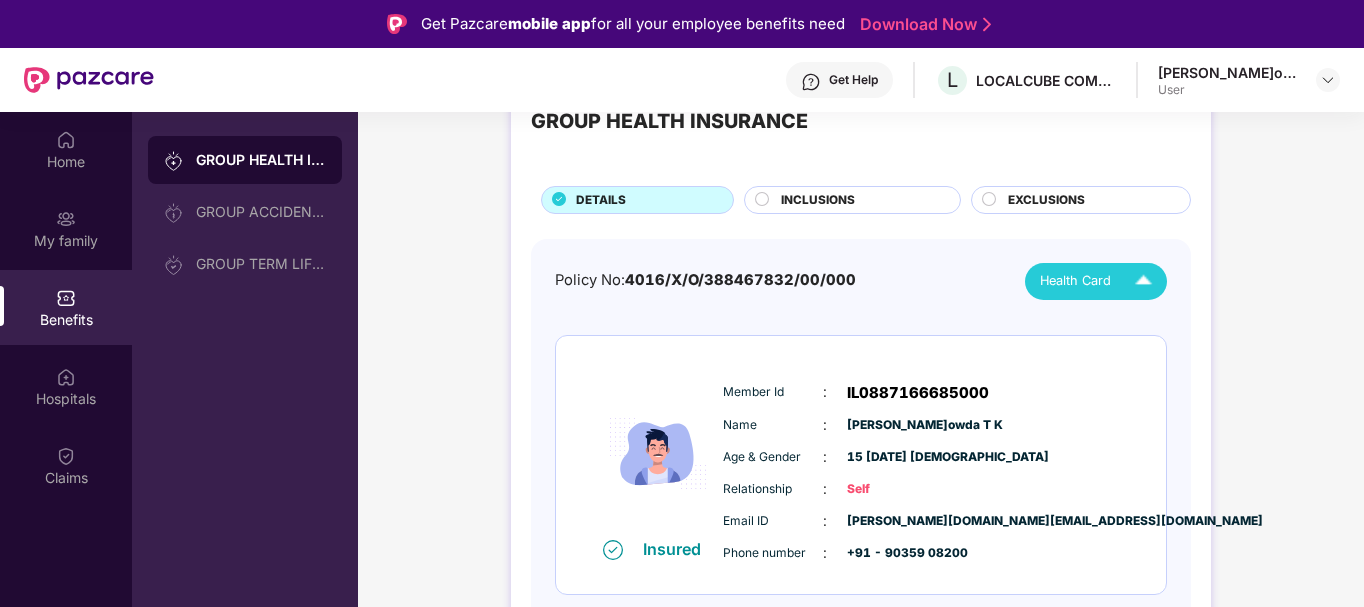 click on "Health Card" at bounding box center [1075, 281] 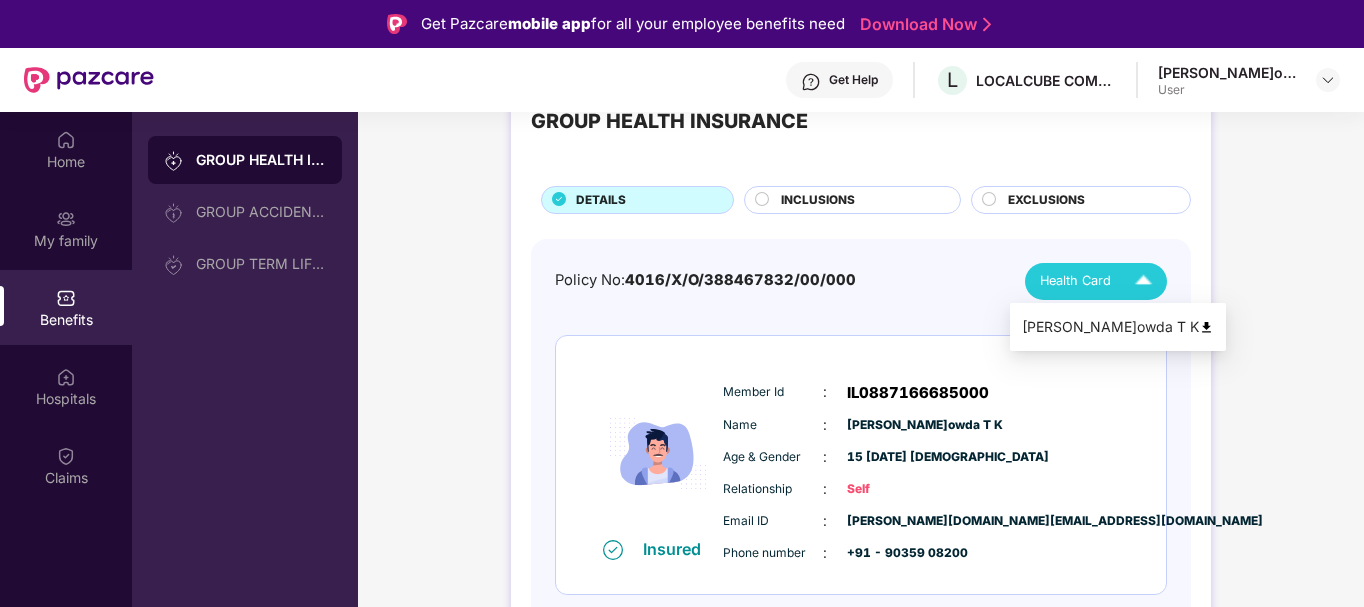 click on "[PERSON_NAME]da T K" at bounding box center [1118, 327] 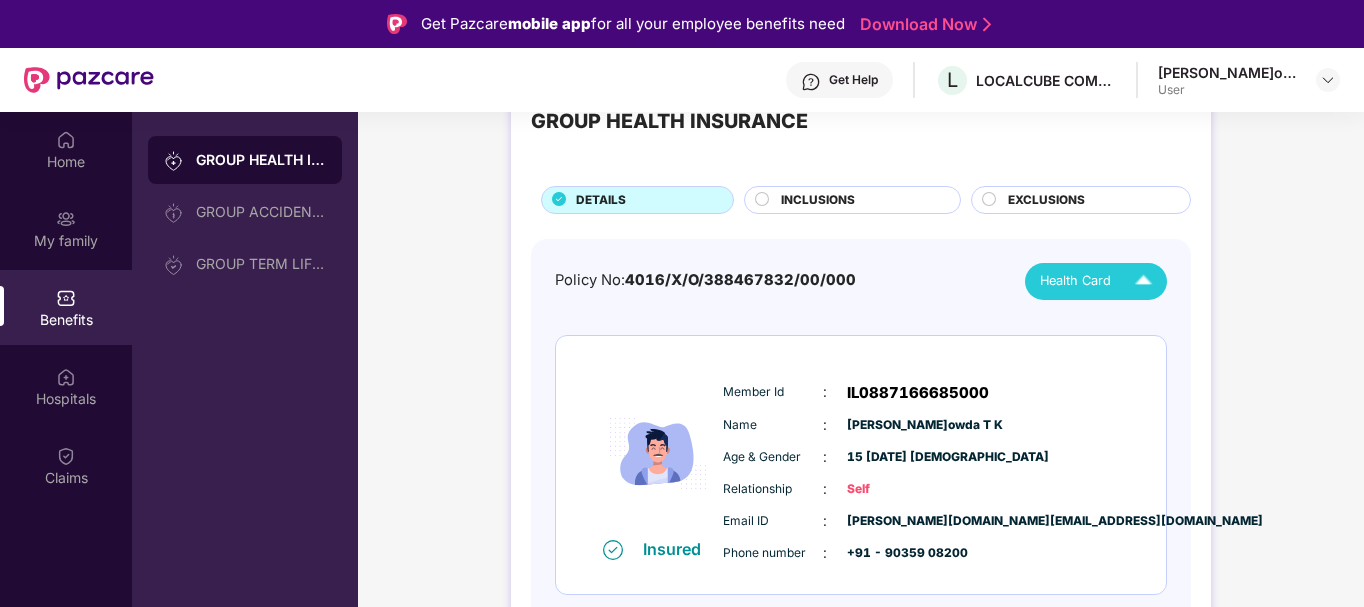 scroll, scrollTop: 69, scrollLeft: 0, axis: vertical 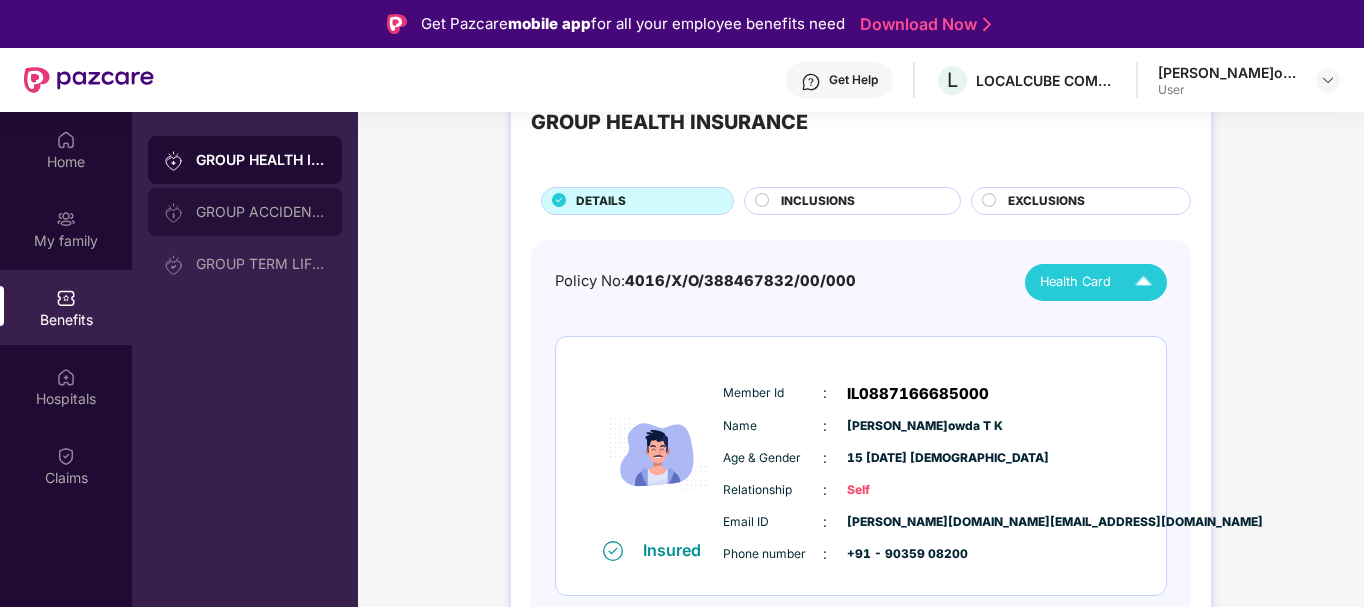 click on "GROUP ACCIDENTAL INSURANCE" at bounding box center [261, 212] 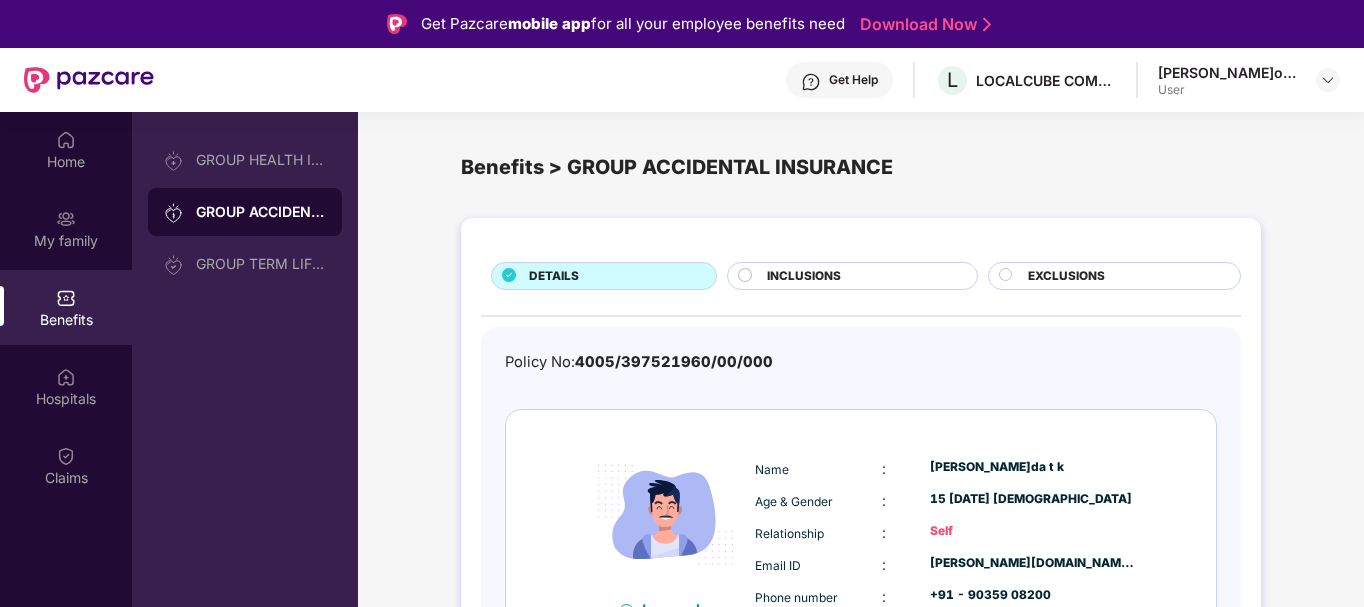scroll, scrollTop: 47, scrollLeft: 0, axis: vertical 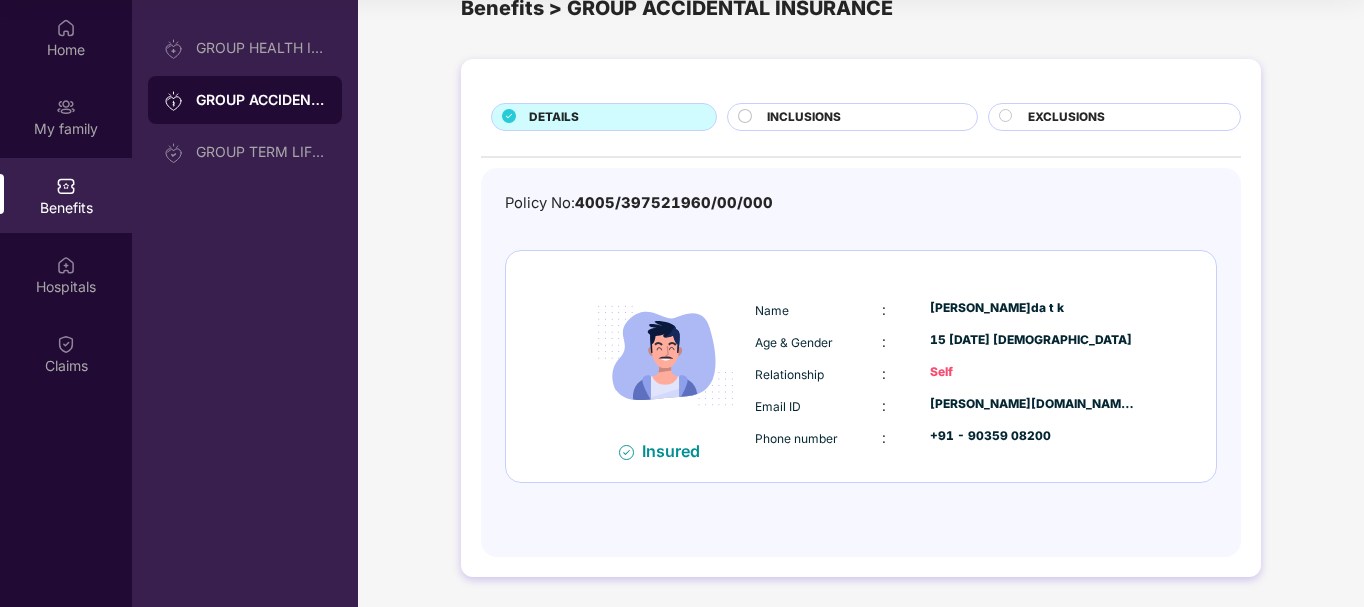click on "INCLUSIONS" at bounding box center (861, 119) 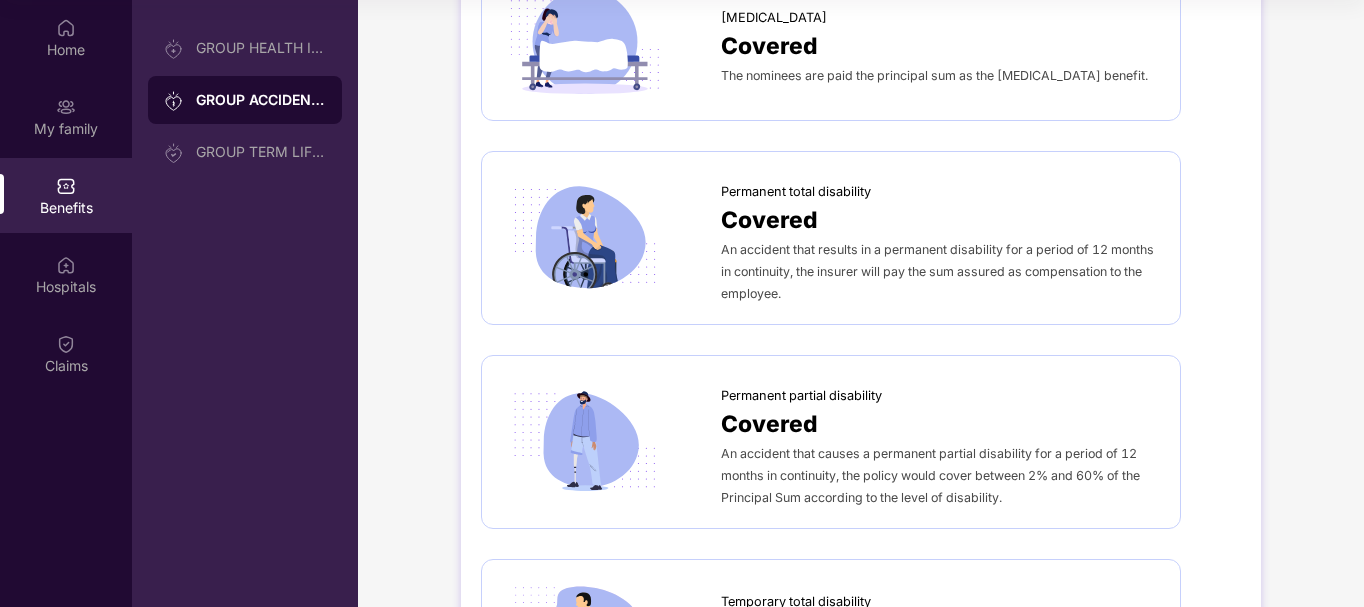 scroll, scrollTop: 0, scrollLeft: 0, axis: both 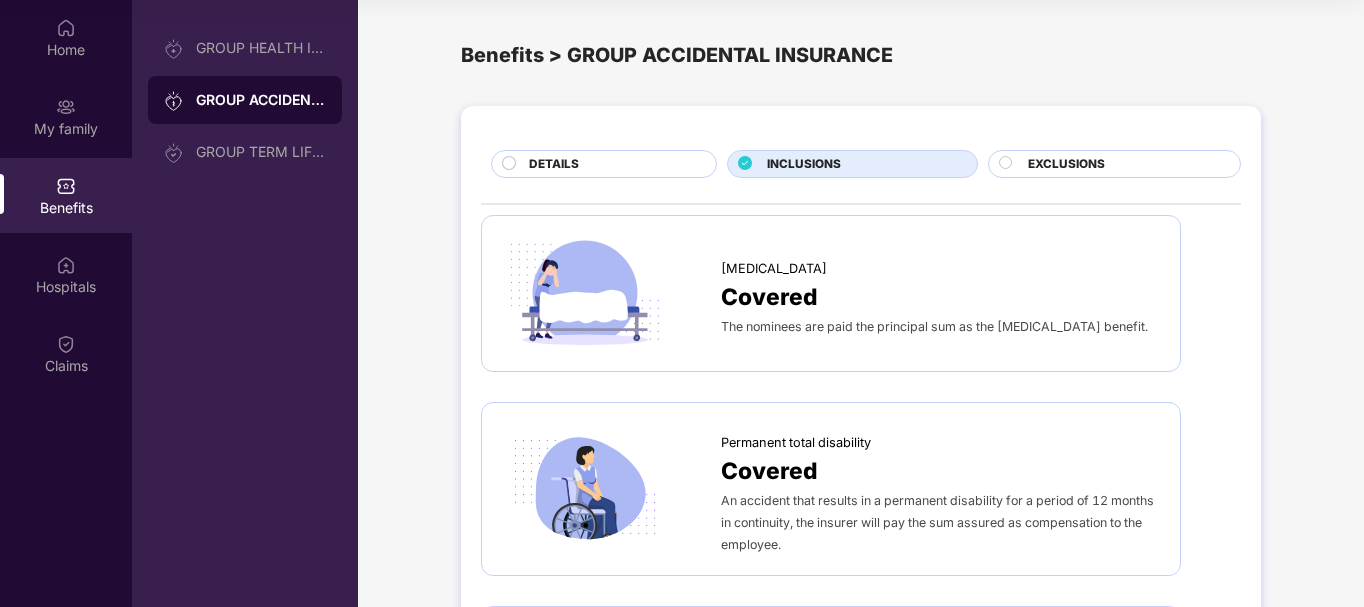 click on "DETAILS" at bounding box center (612, 166) 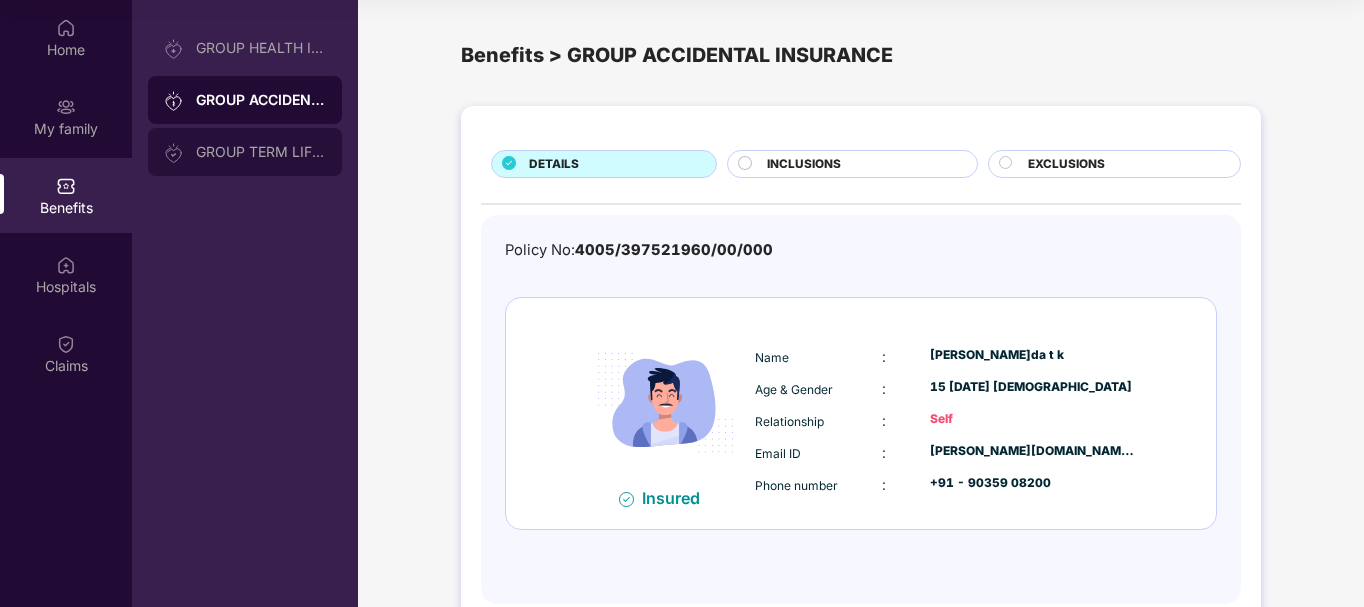 click on "GROUP TERM LIFE INSURANCE" at bounding box center [261, 152] 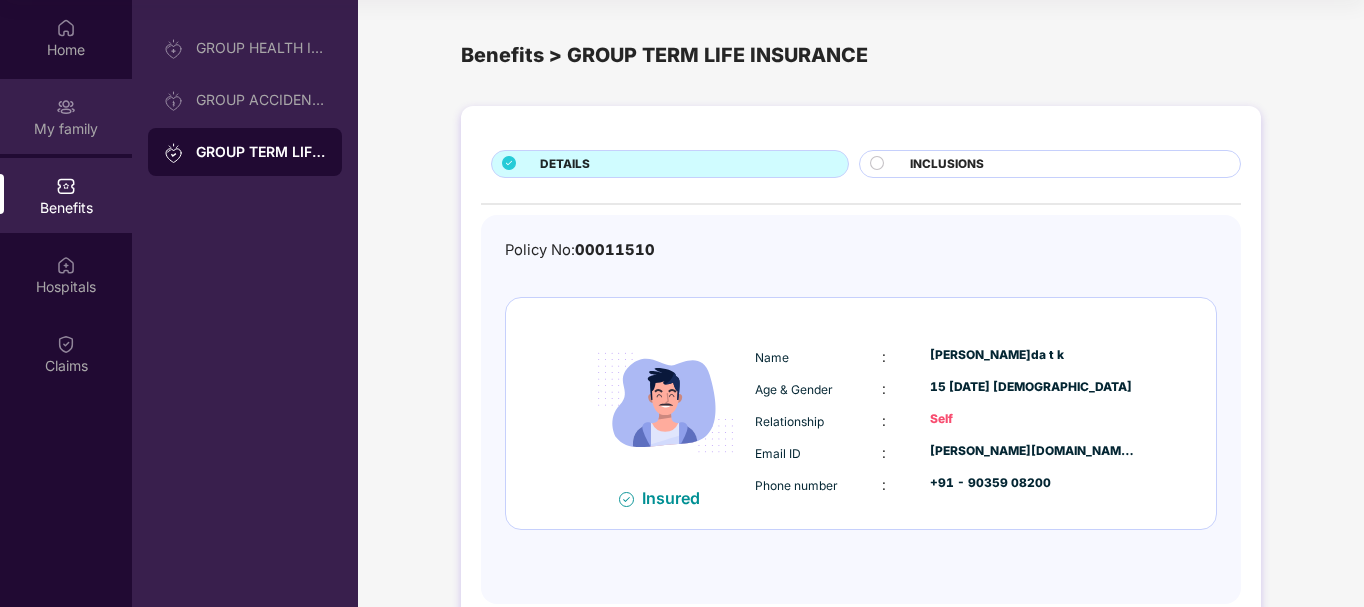 click on "My family" at bounding box center (66, 129) 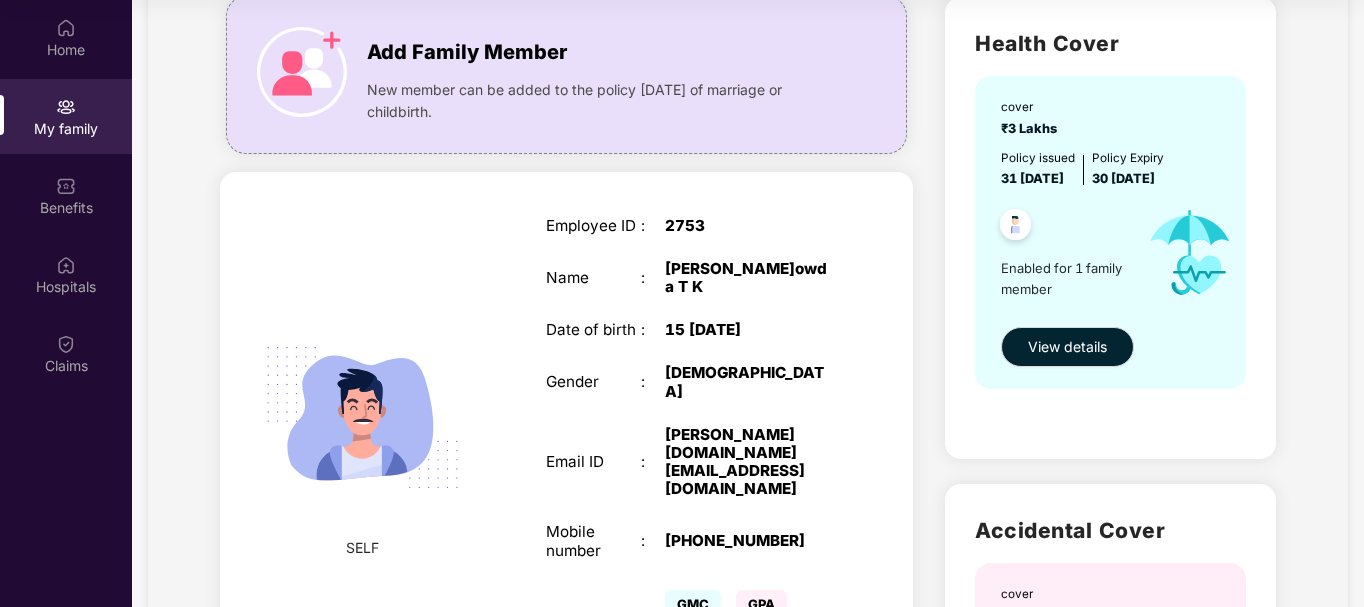 scroll, scrollTop: 0, scrollLeft: 0, axis: both 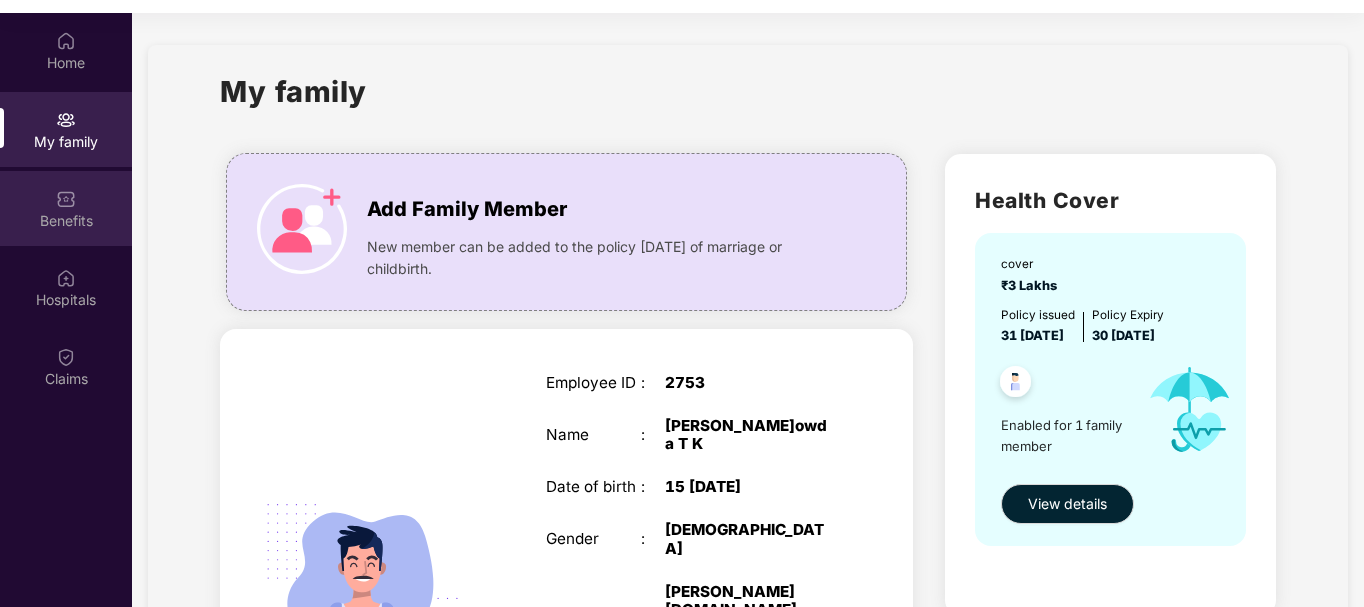 click on "Benefits" at bounding box center (66, 221) 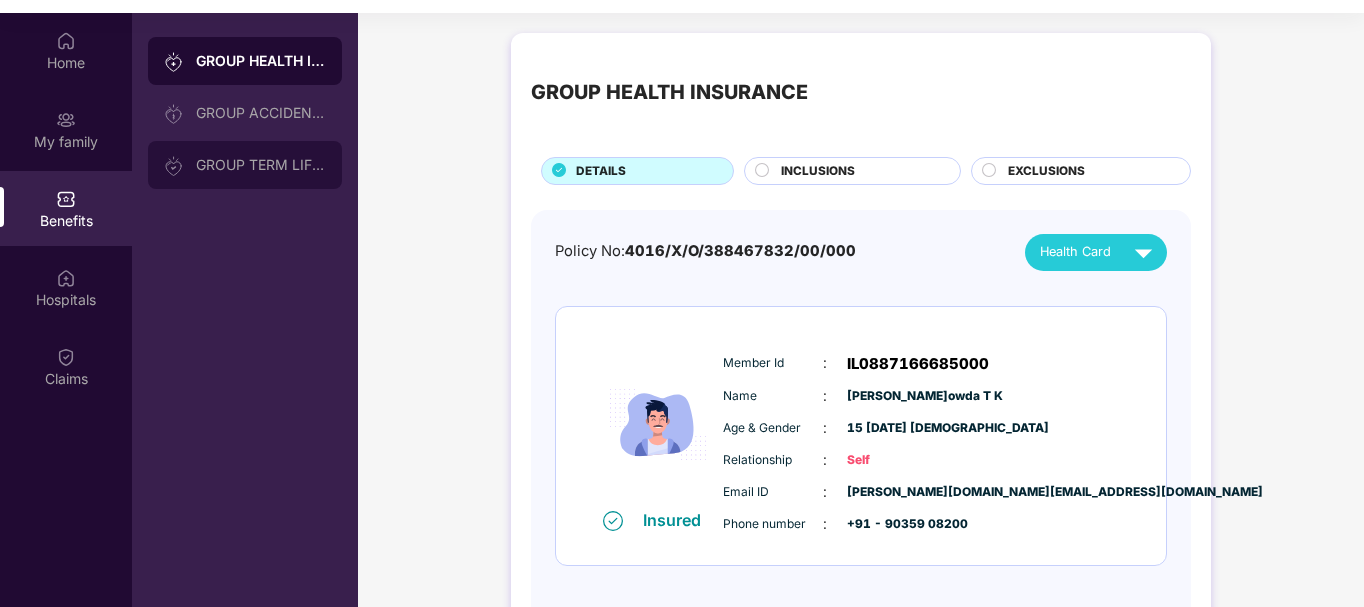 click on "GROUP TERM LIFE INSURANCE" at bounding box center (261, 165) 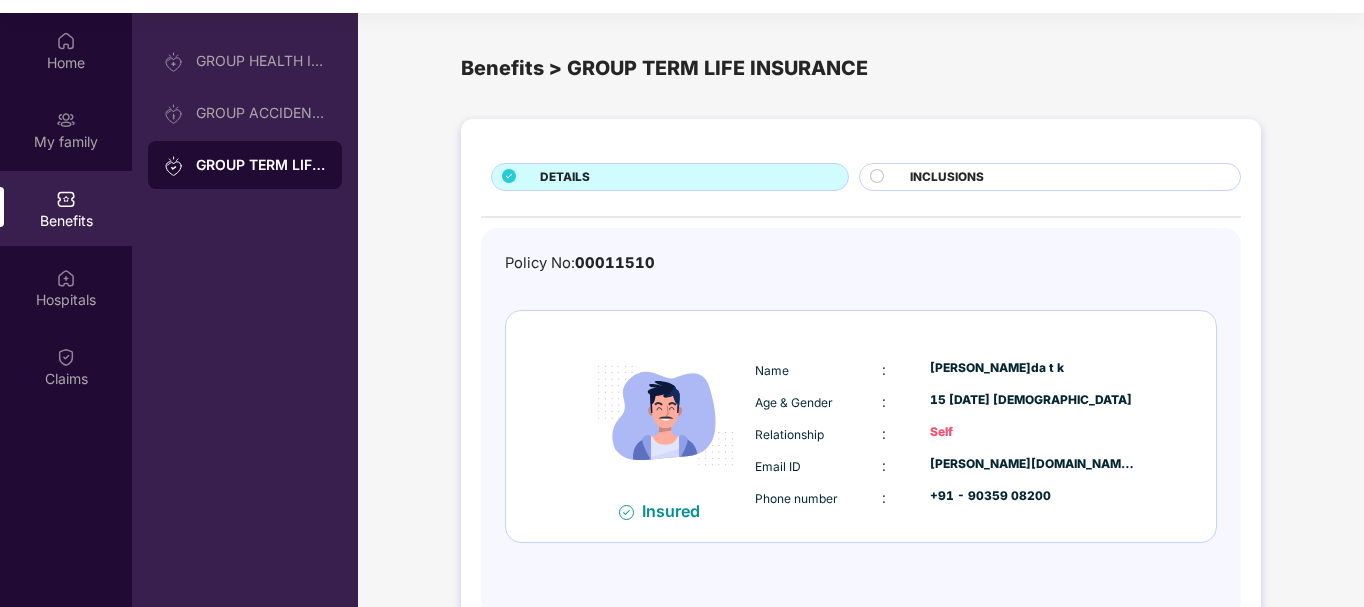 click on "INCLUSIONS" at bounding box center [947, 177] 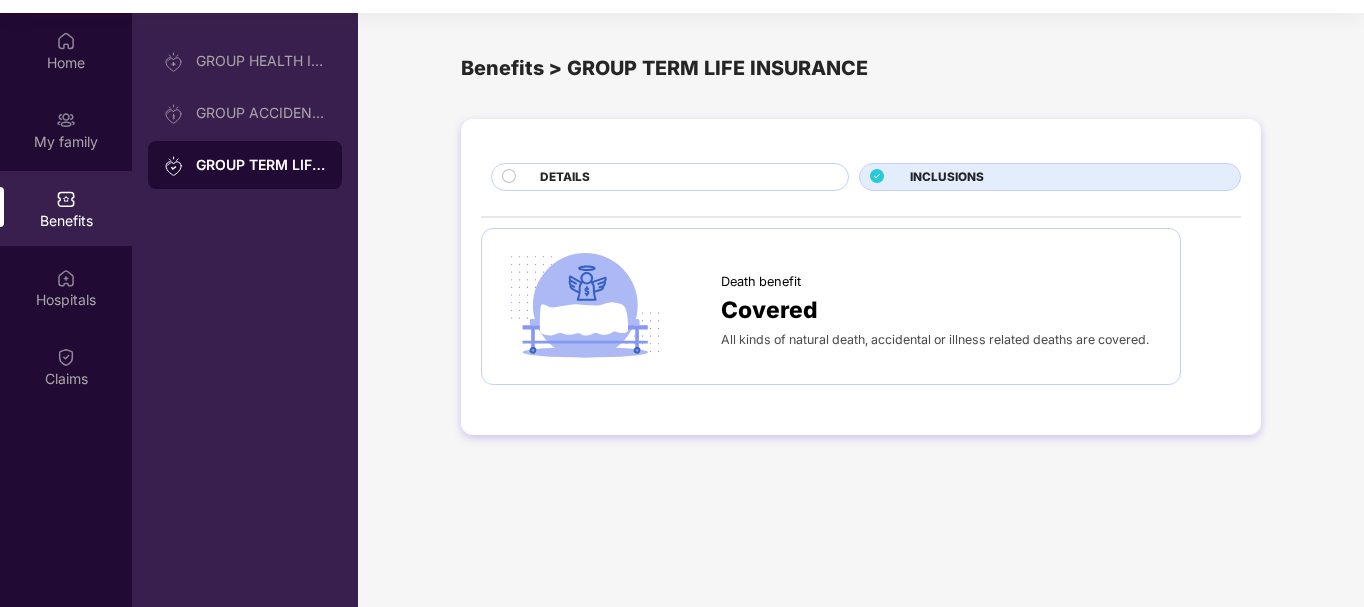 scroll, scrollTop: 112, scrollLeft: 0, axis: vertical 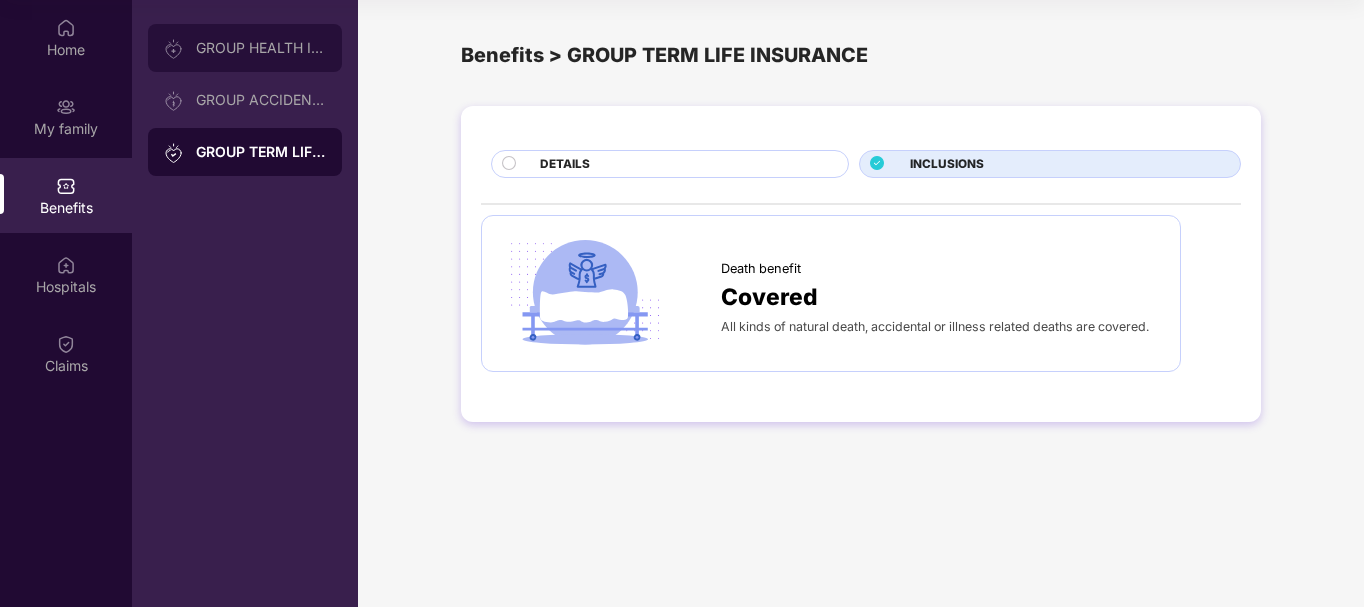 click on "GROUP HEALTH INSURANCE" at bounding box center (261, 48) 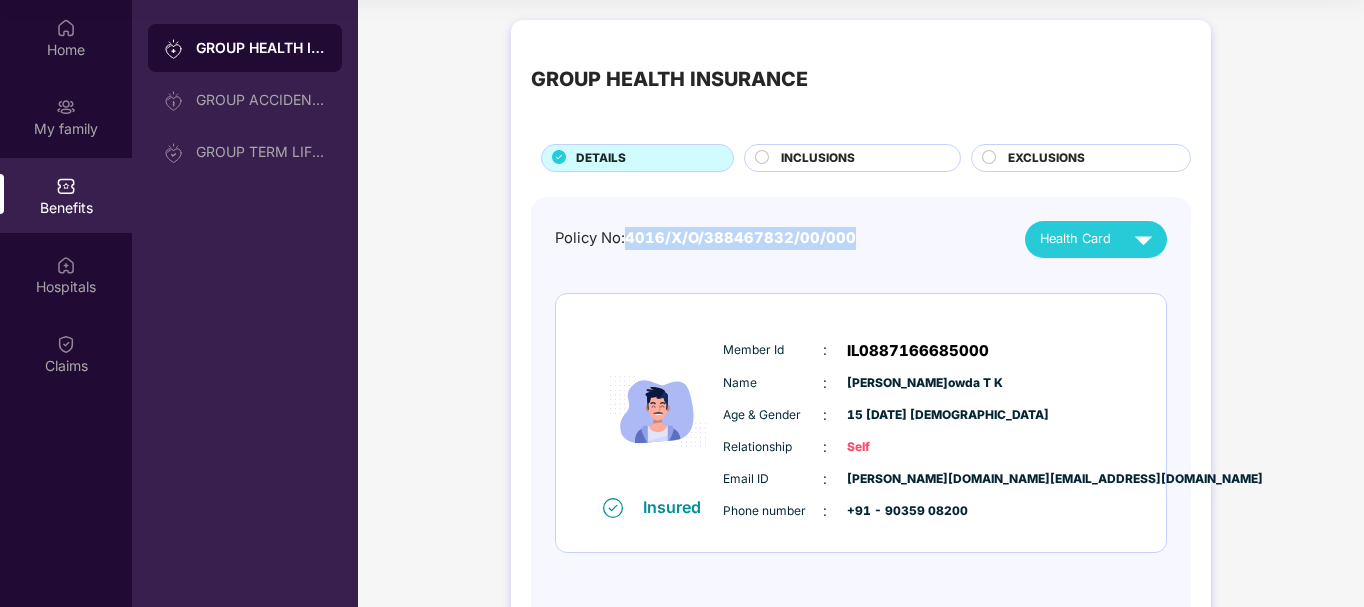 drag, startPoint x: 629, startPoint y: 232, endPoint x: 866, endPoint y: 227, distance: 237.05273 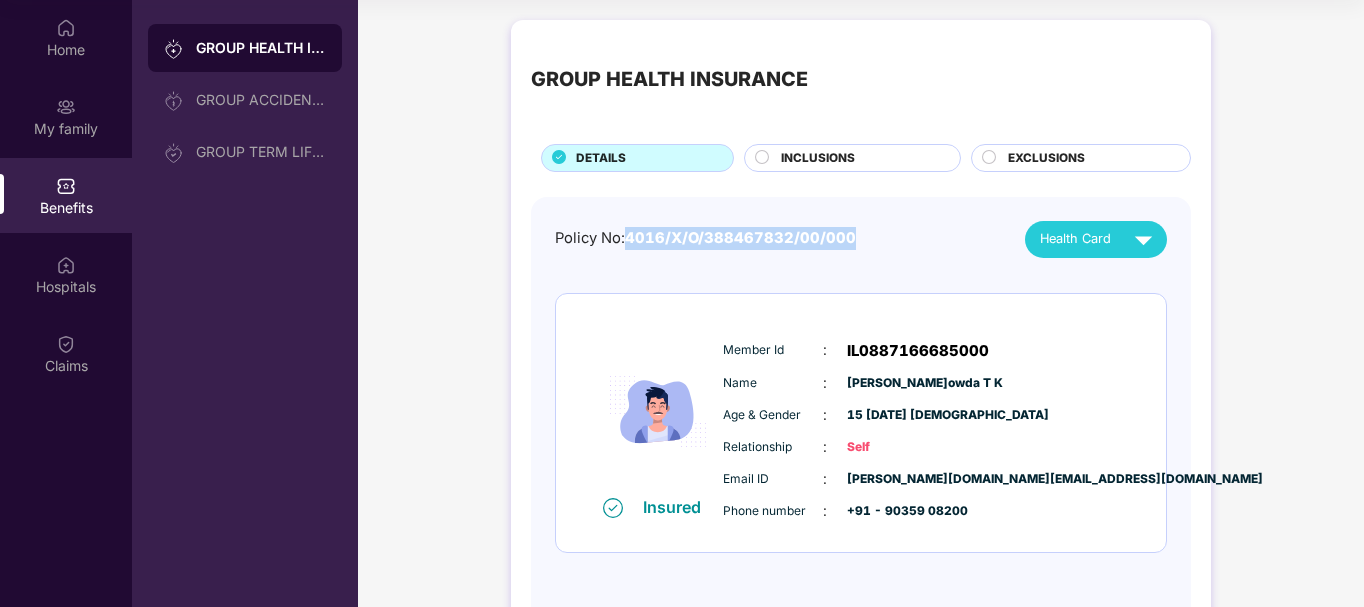 scroll, scrollTop: 70, scrollLeft: 0, axis: vertical 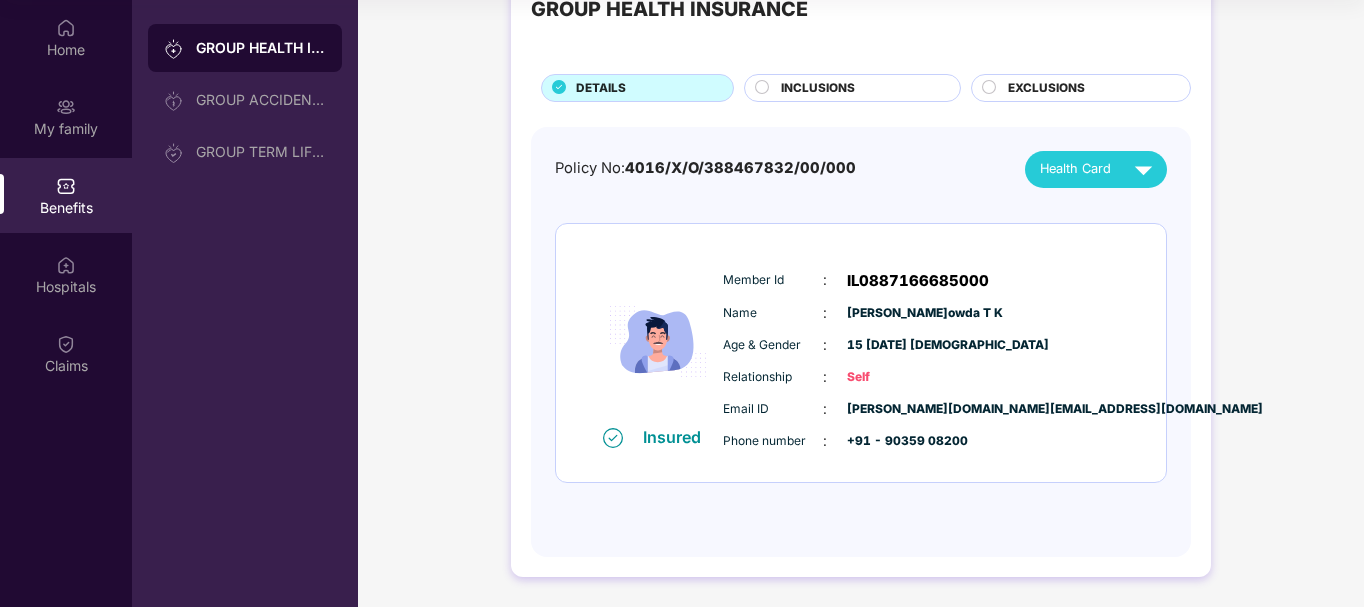 click on "Policy No:  4016/X/O/388467832/00/000 Health Card Insured Member Id : IL0887166685000 Name : Sanketh Gowda T K Age & Gender : 15 Dec 1999 | Male Relationship : Self Email ID : sanketh.tk@storeking.in Phone number : +91 - 90359 08200" at bounding box center [861, 332] 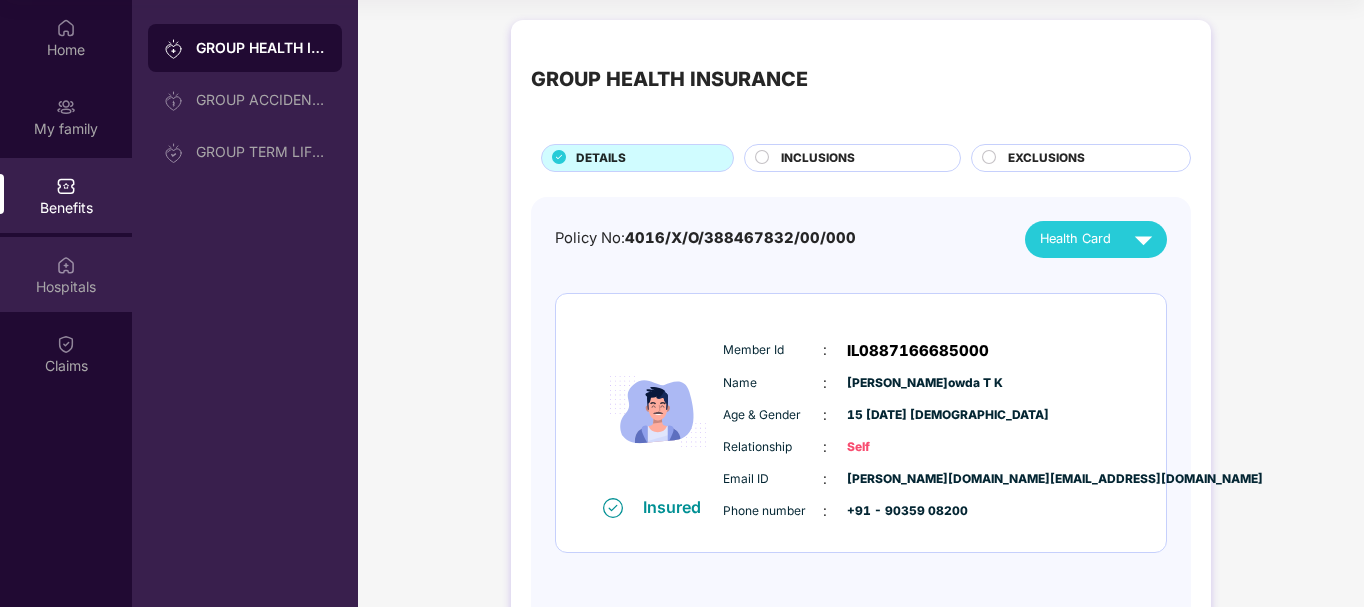 click on "Hospitals" at bounding box center [66, 287] 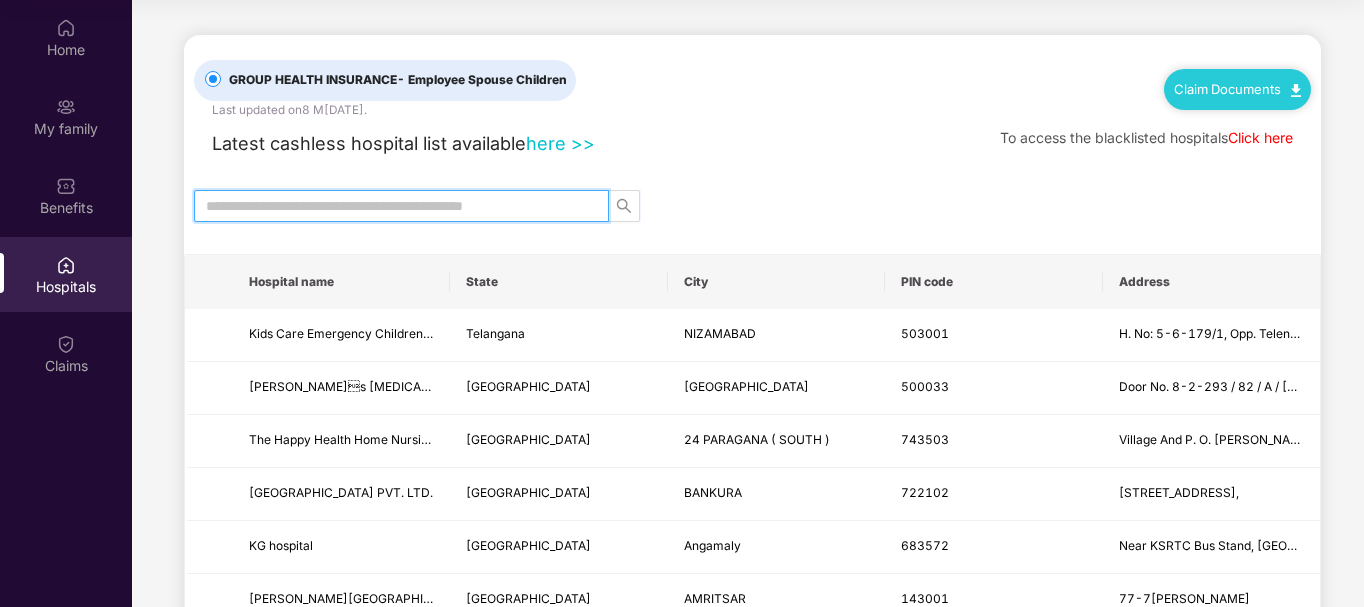 click at bounding box center (393, 206) 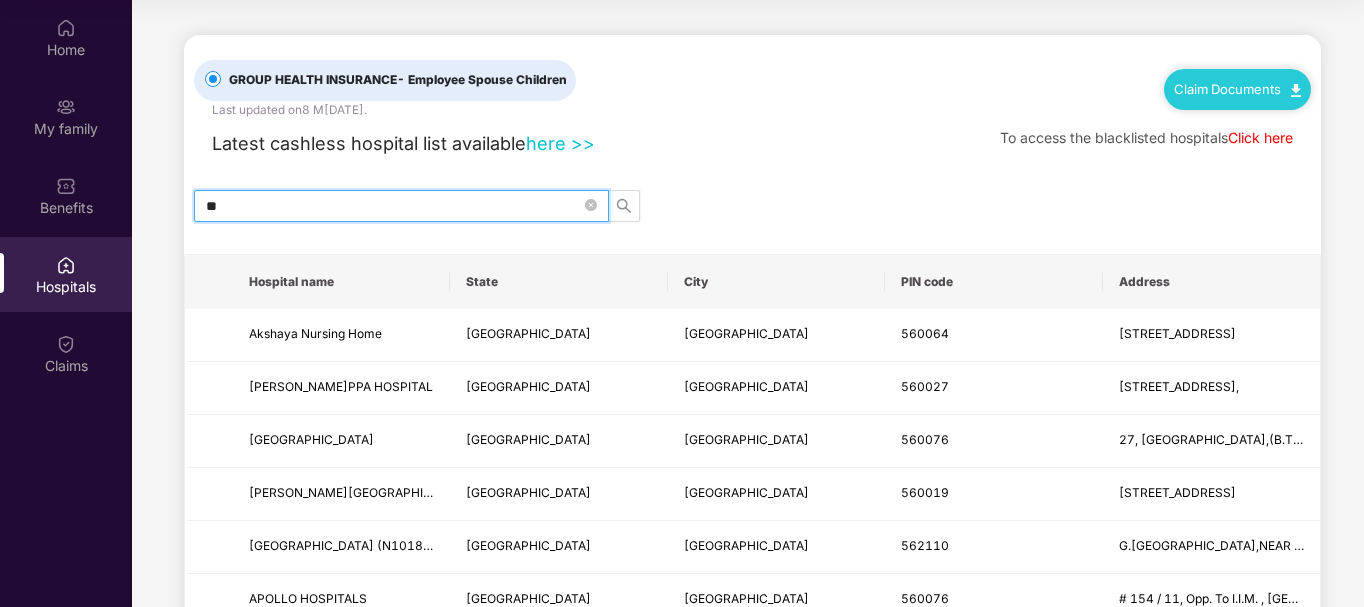 type on "*" 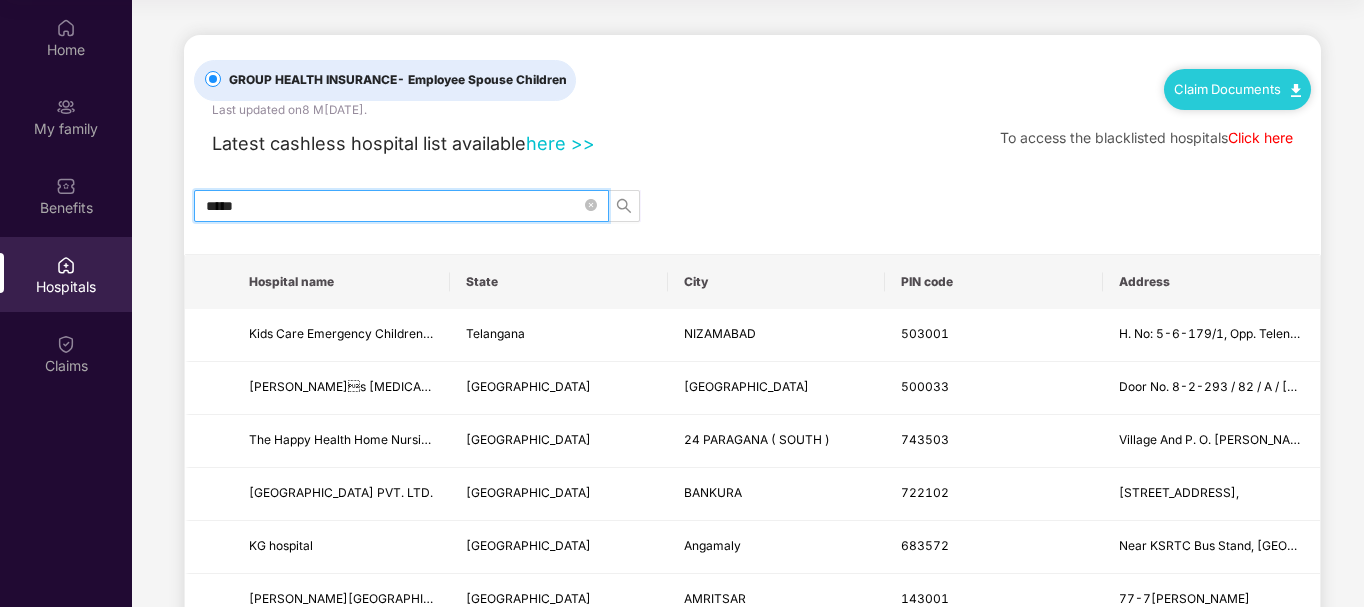 type on "******" 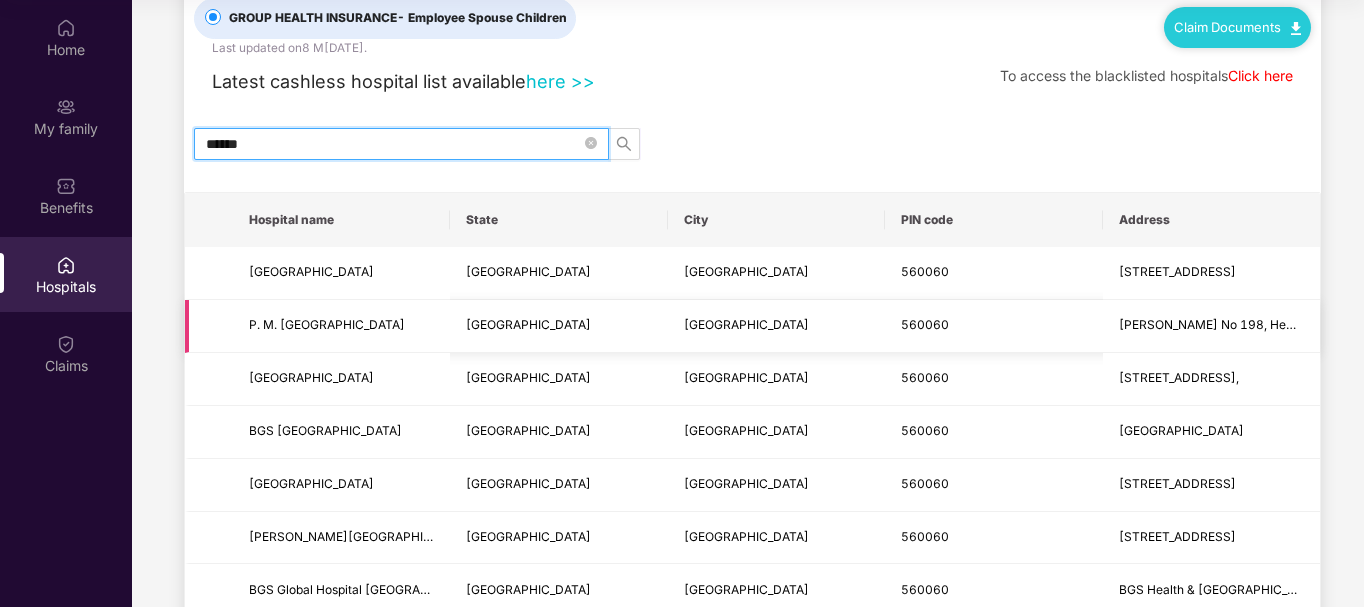 scroll, scrollTop: 0, scrollLeft: 0, axis: both 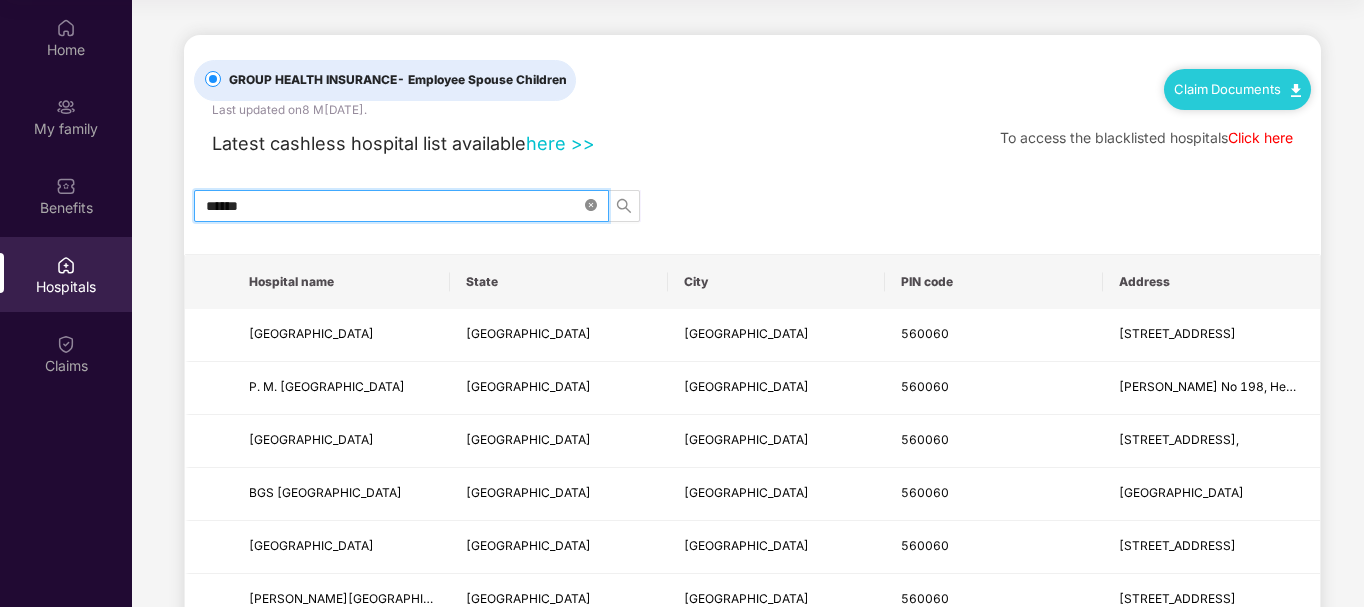 click 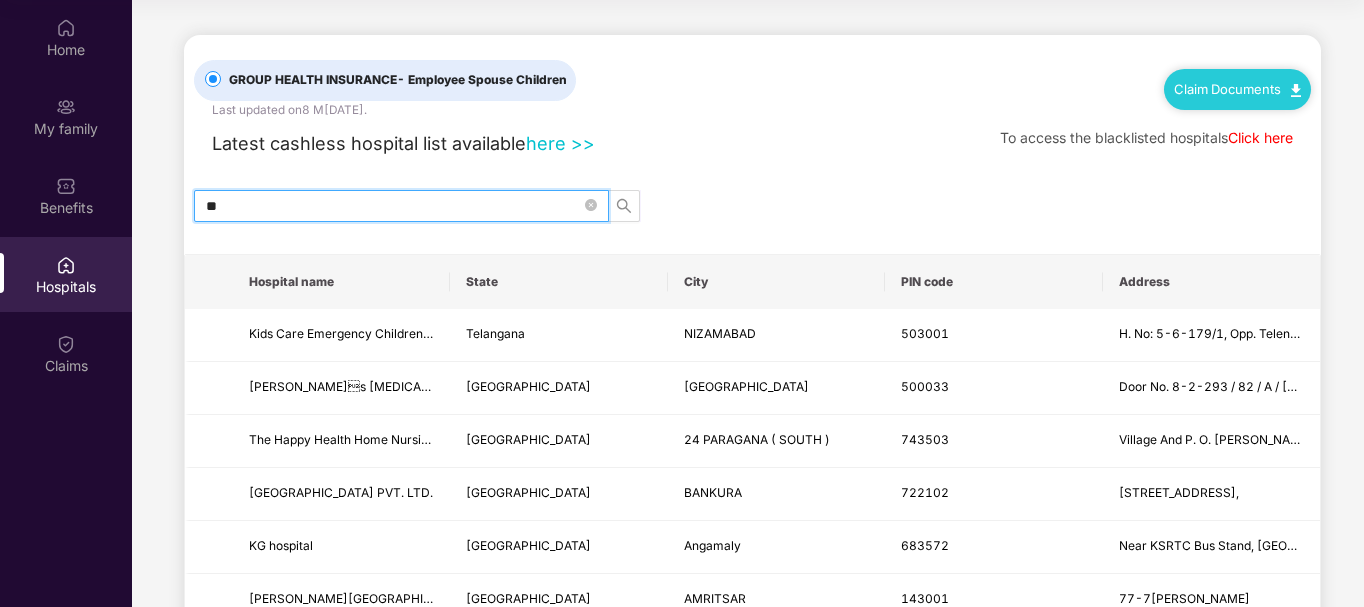 type on "*" 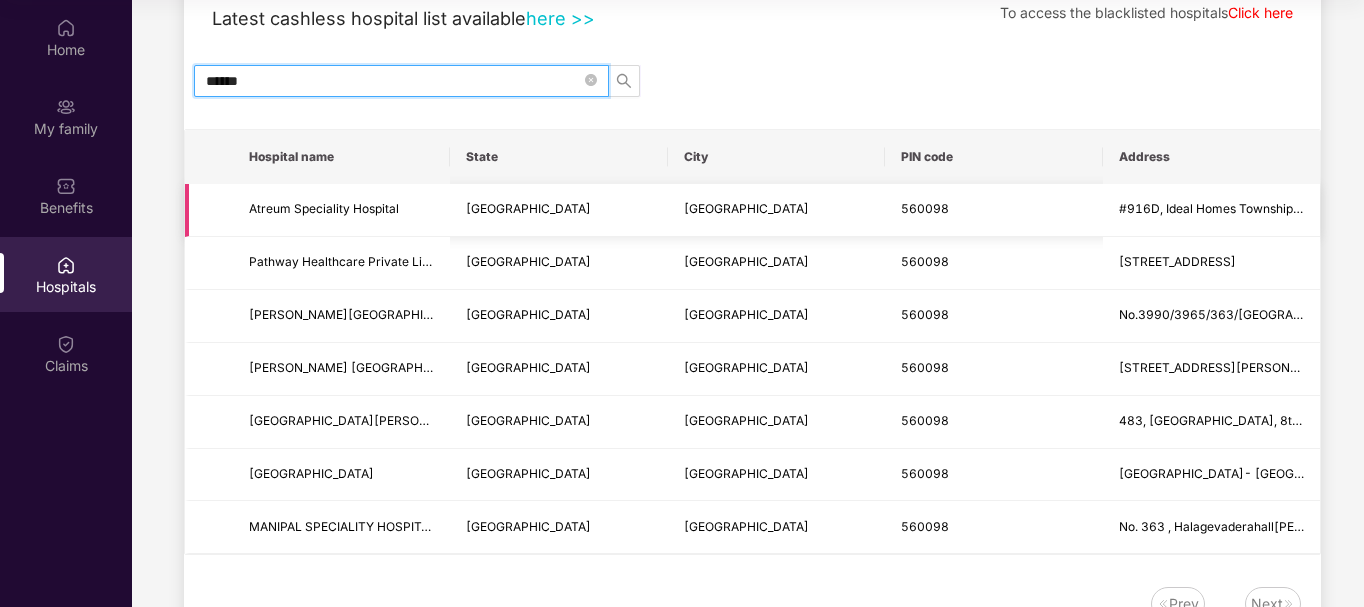 scroll, scrollTop: 0, scrollLeft: 0, axis: both 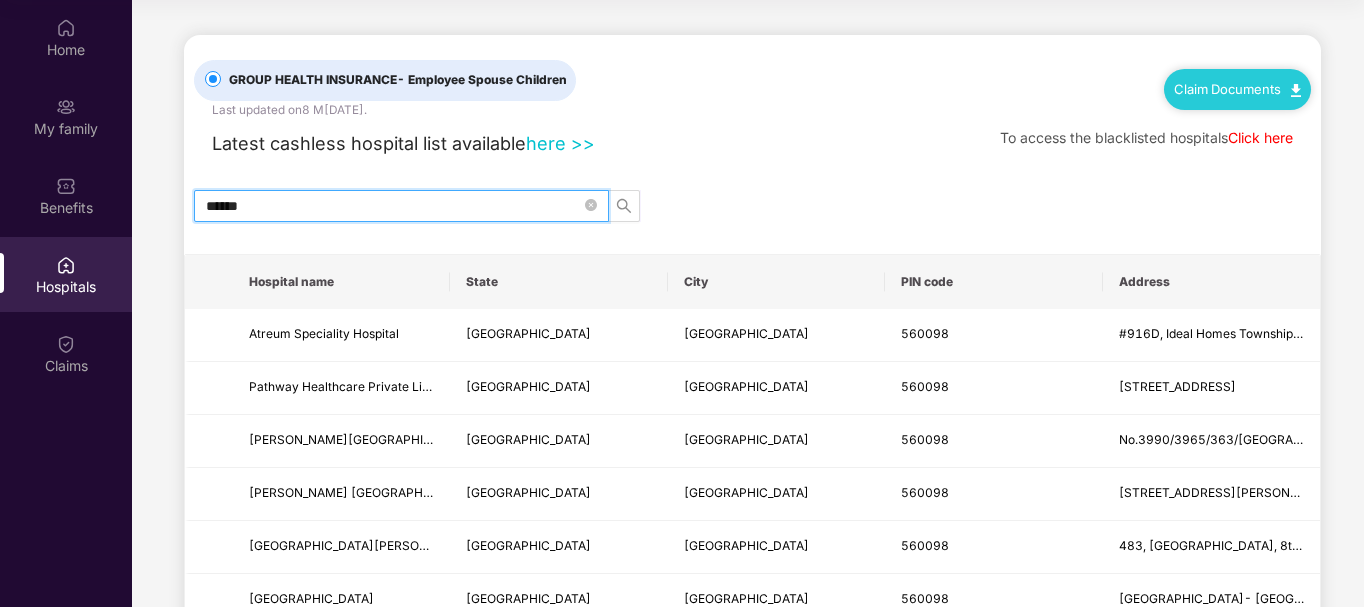 type on "******" 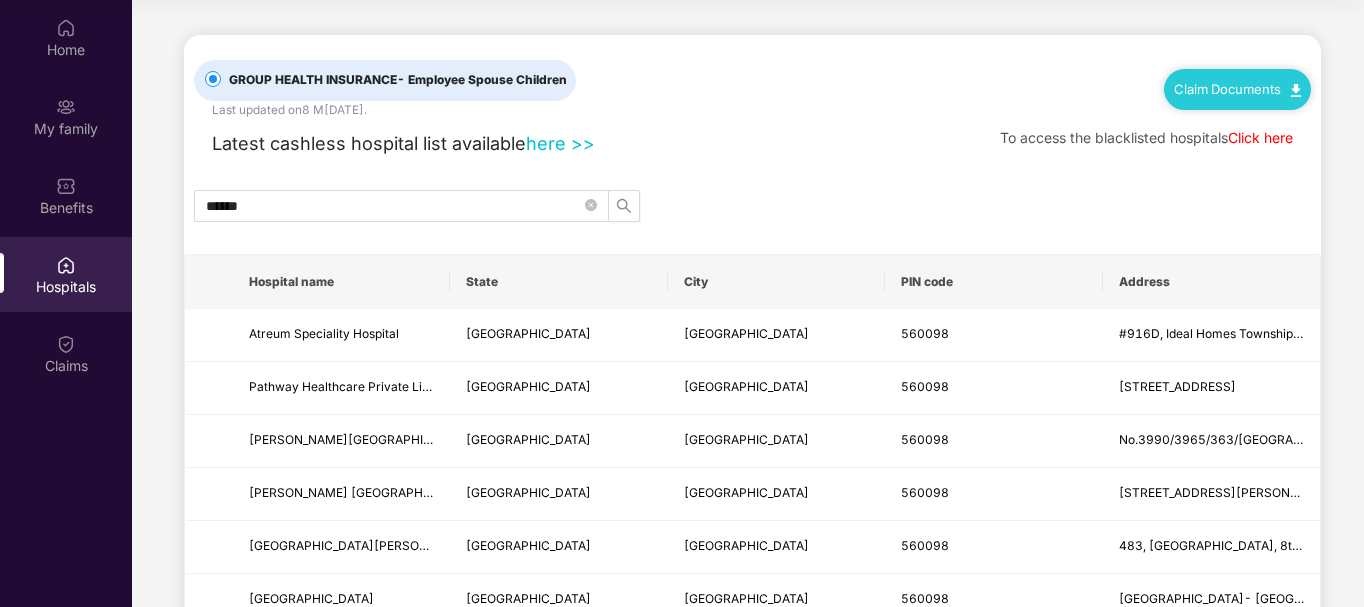 click on "Click here" at bounding box center (1260, 137) 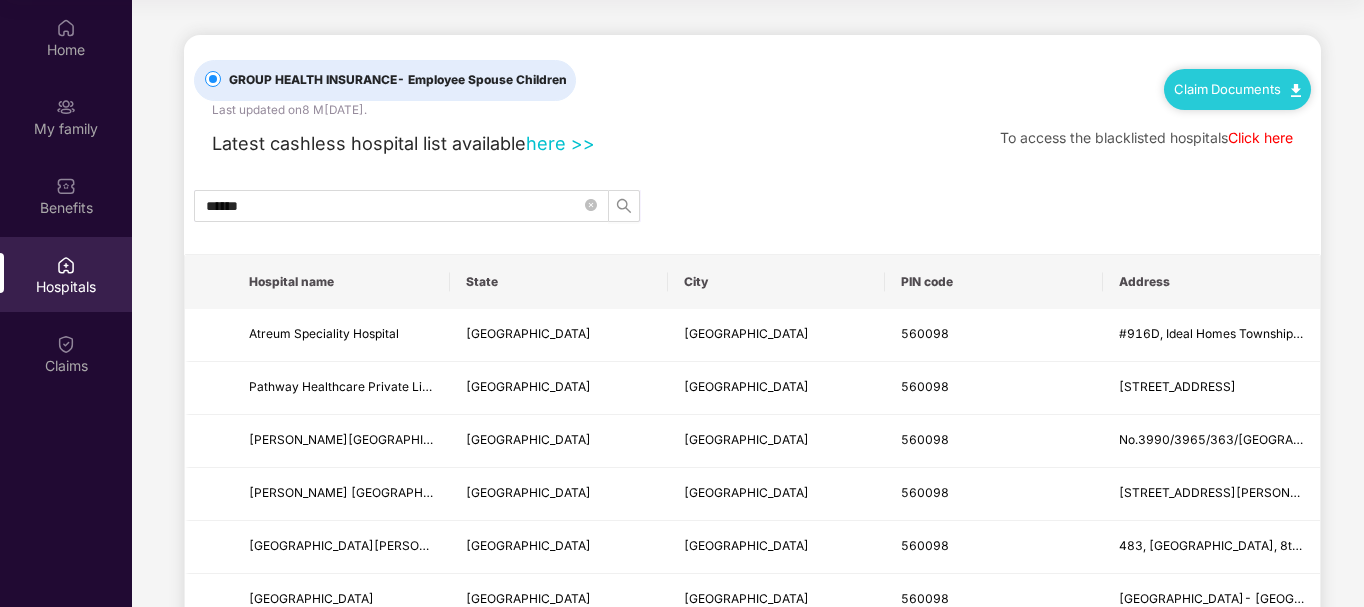 click on "Claim Documents" at bounding box center [1237, 89] 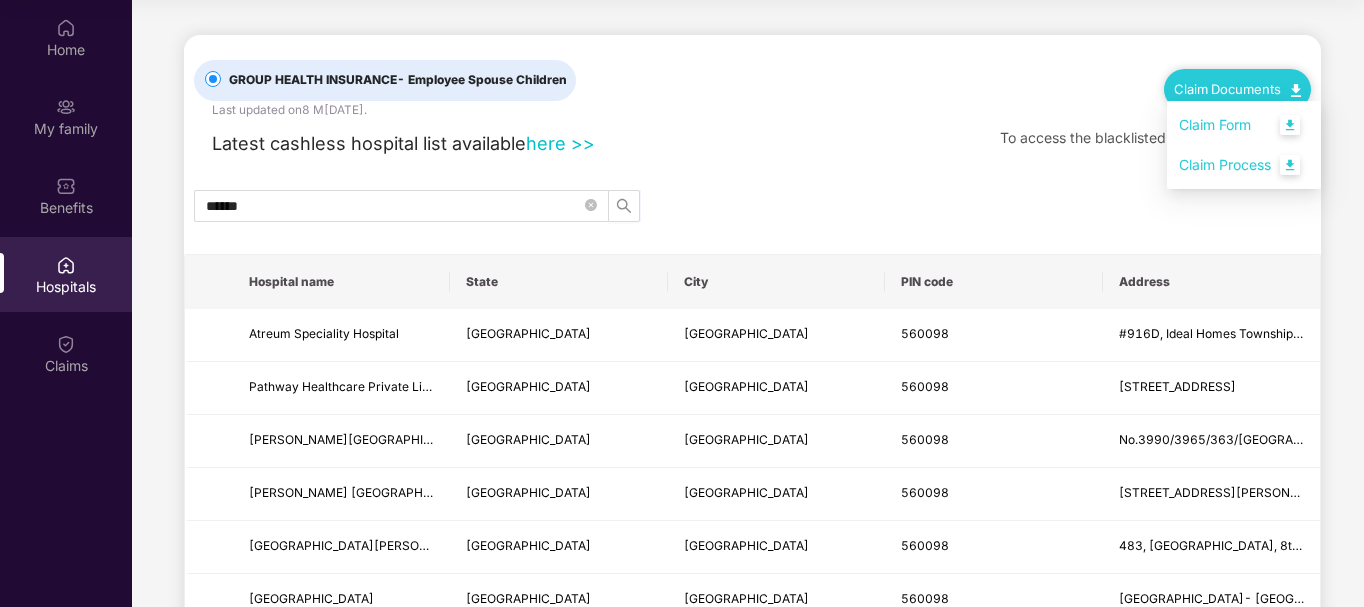 click on "Claim Process" at bounding box center [1244, 165] 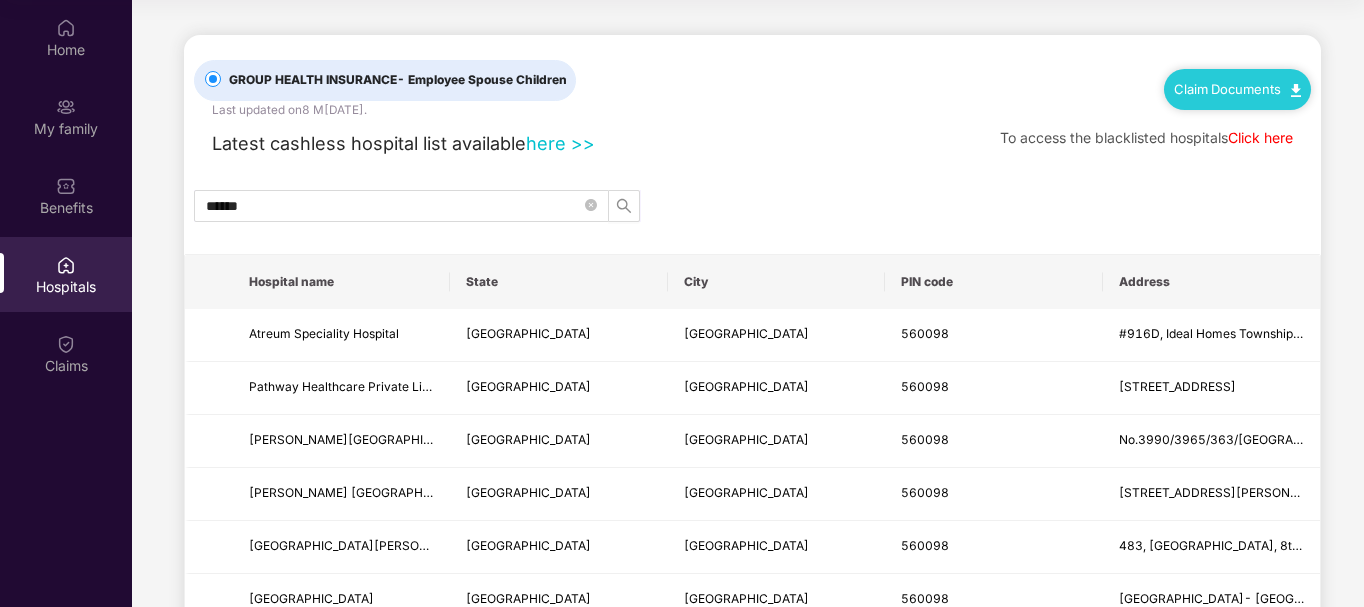 click on "Claim Documents" at bounding box center (1237, 89) 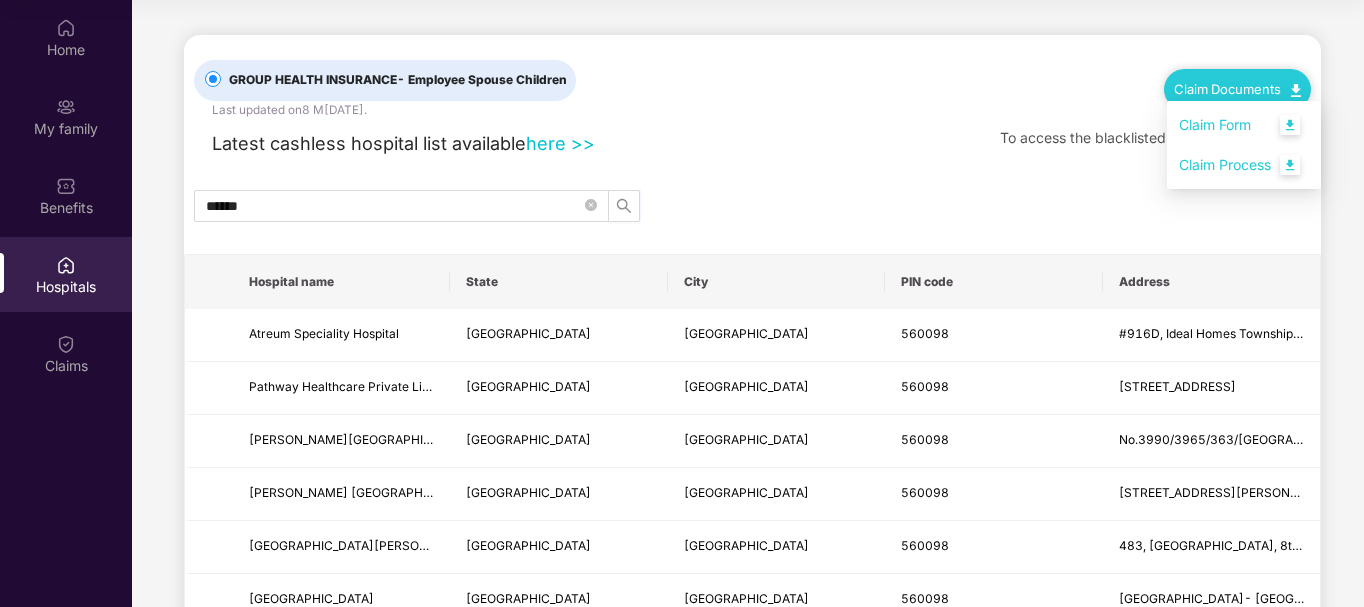 click on "Claim Form" at bounding box center [1244, 125] 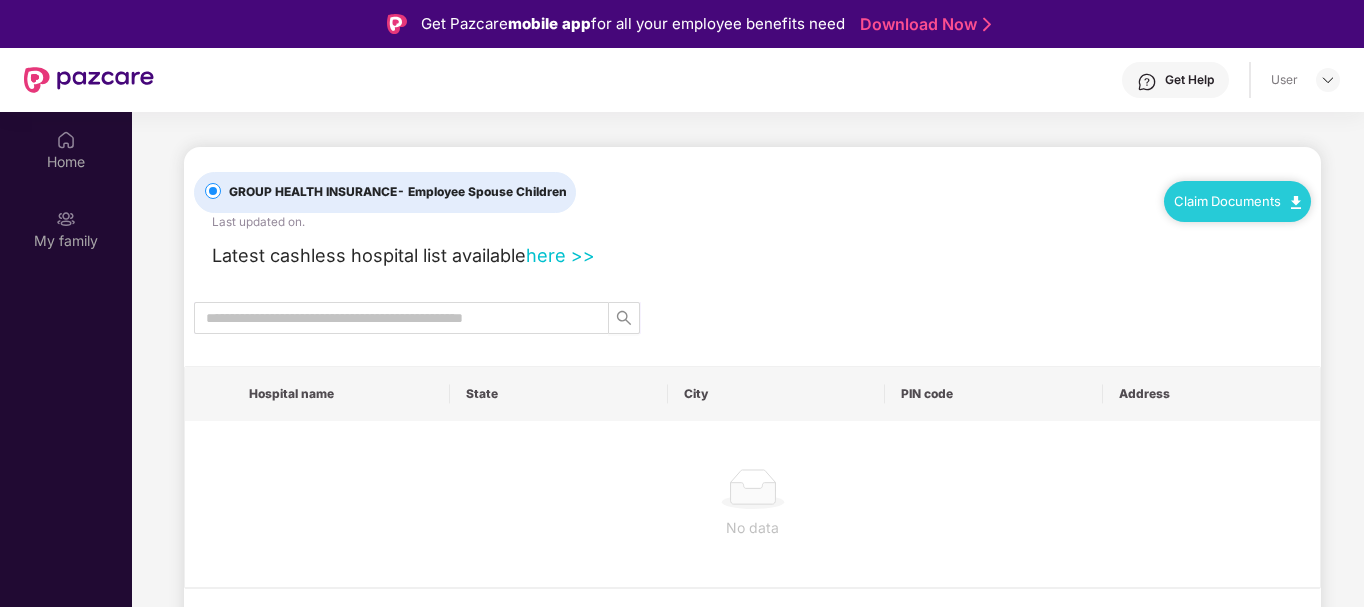scroll, scrollTop: 112, scrollLeft: 0, axis: vertical 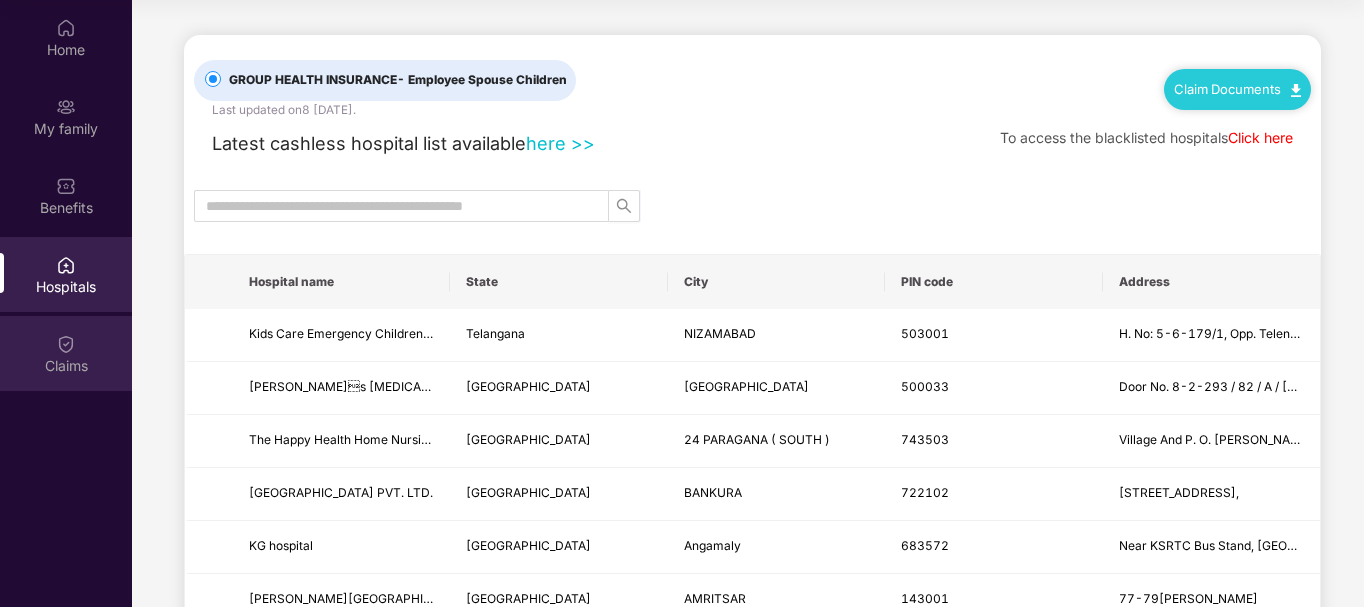 click on "Claims" at bounding box center [66, 366] 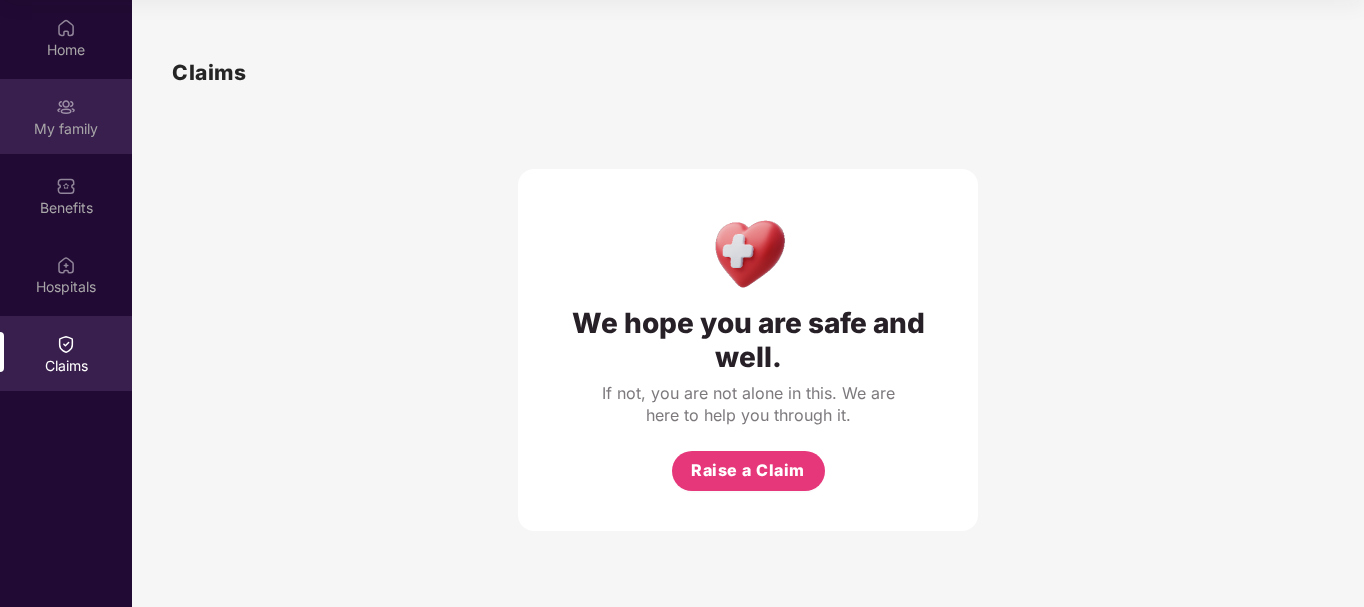 click on "My family" at bounding box center (66, 129) 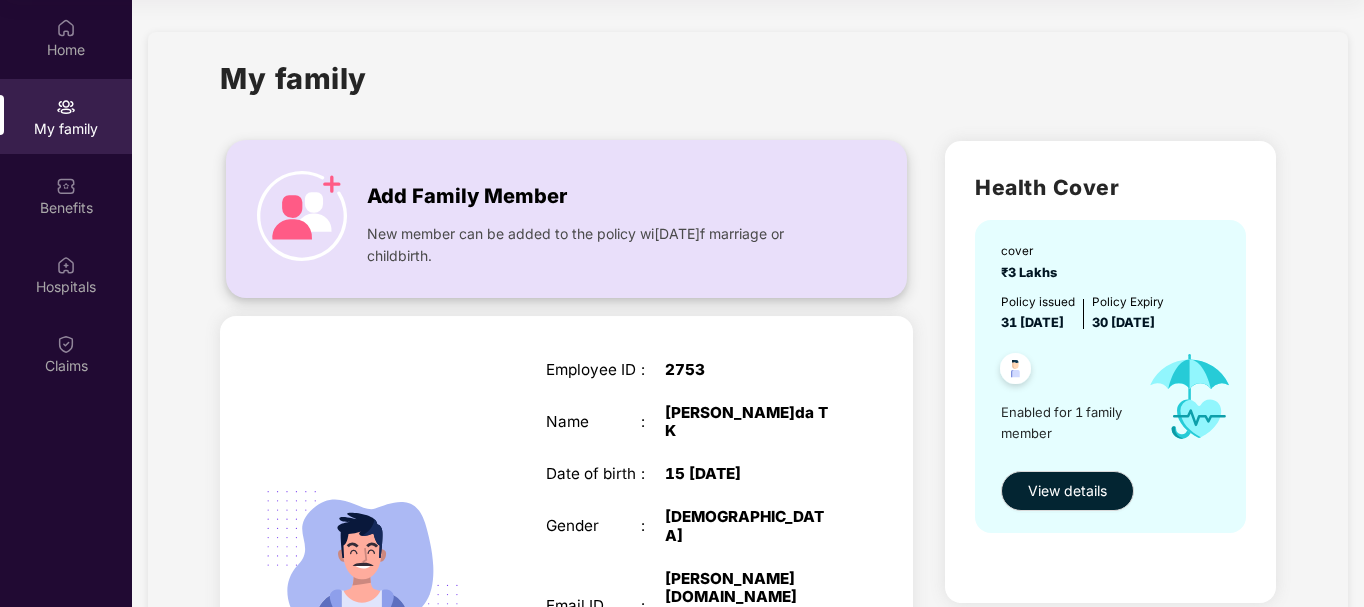 click on "New member can be added to the policy wi[DATE]f marriage or childbirth." at bounding box center [599, 245] 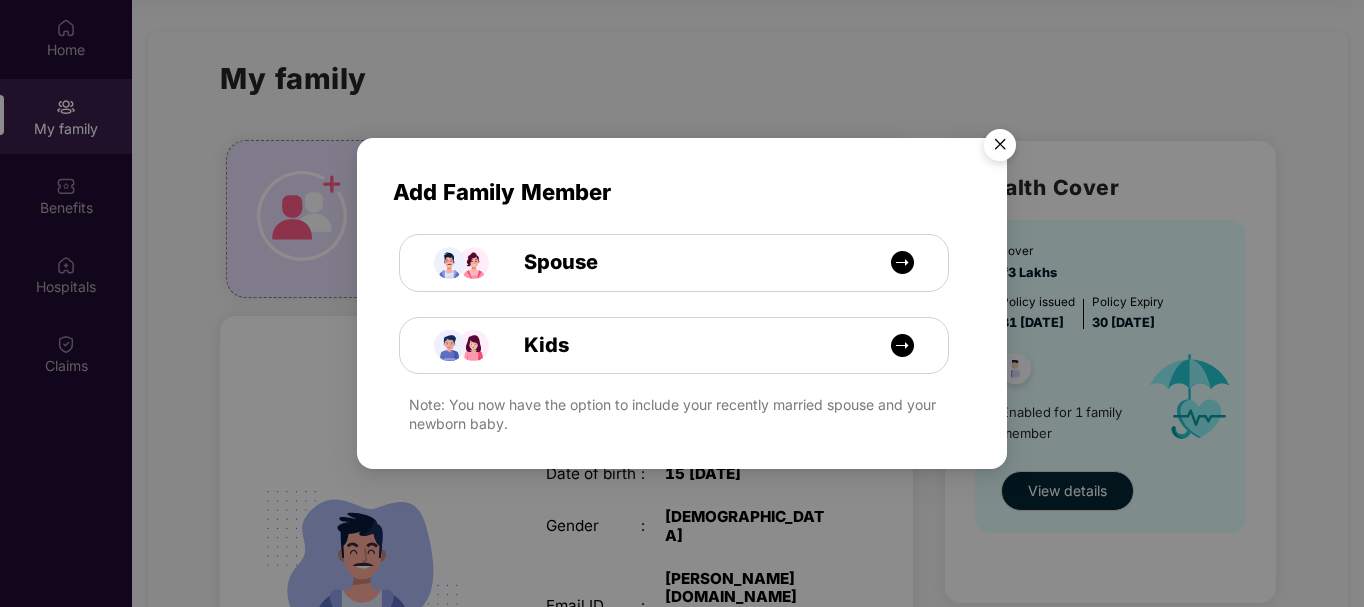 click at bounding box center (1000, 148) 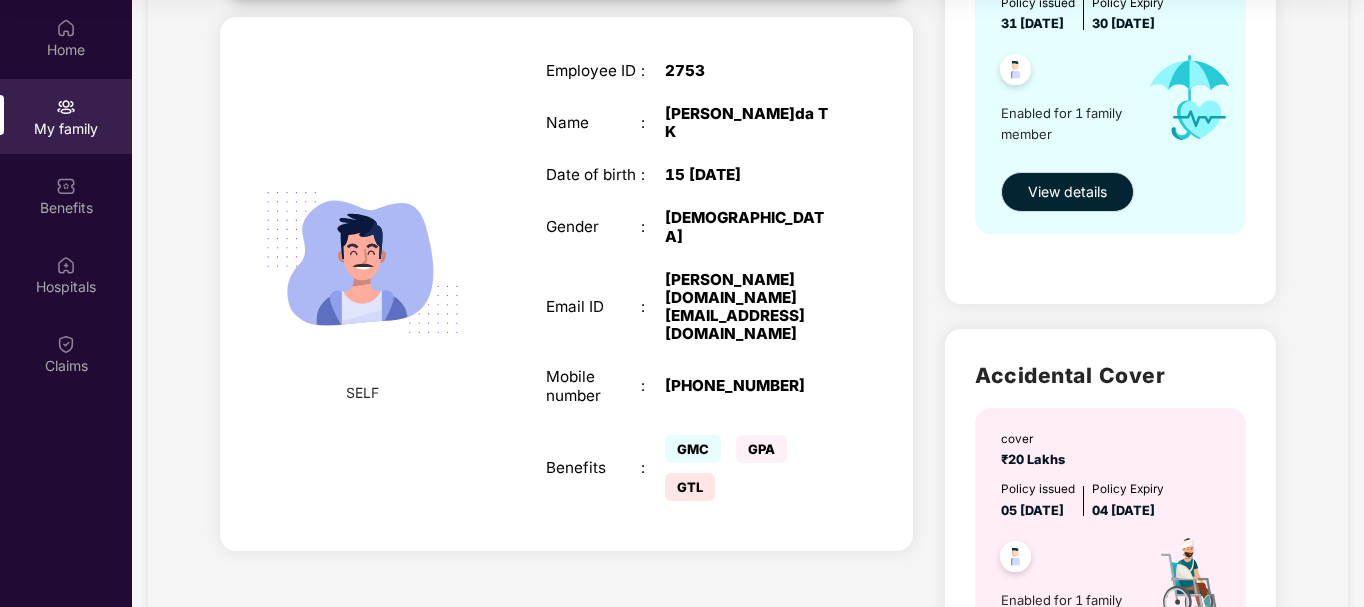 scroll, scrollTop: 0, scrollLeft: 0, axis: both 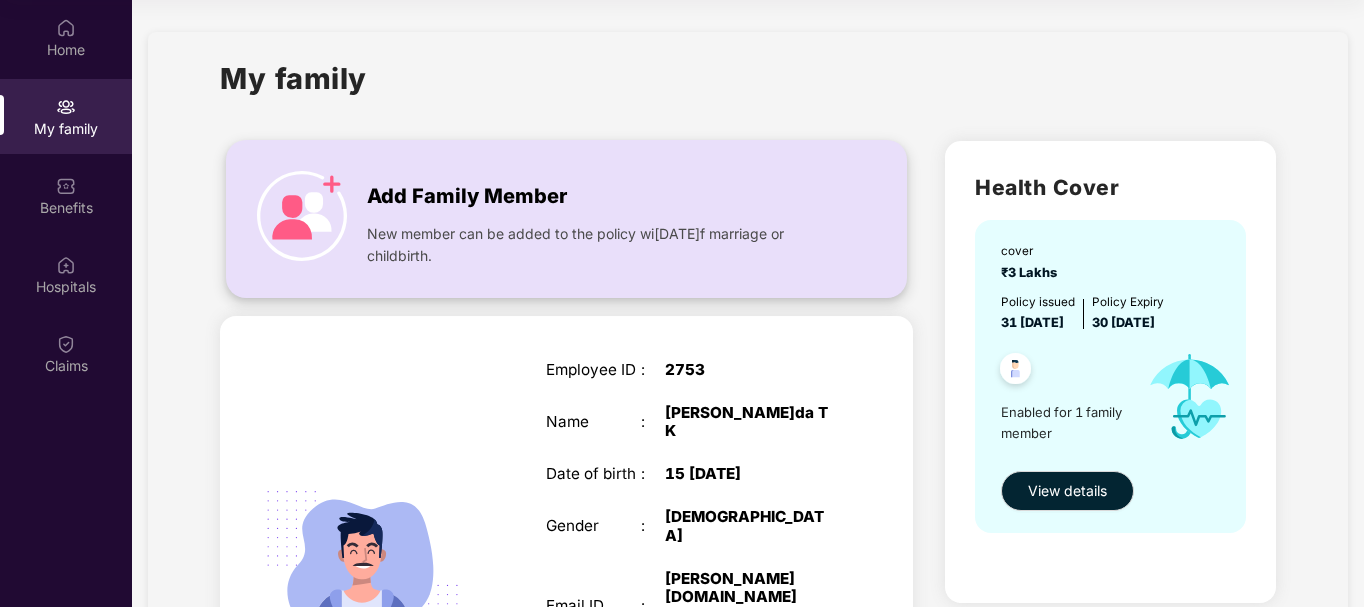 click on "Add Family Member" at bounding box center [599, 191] 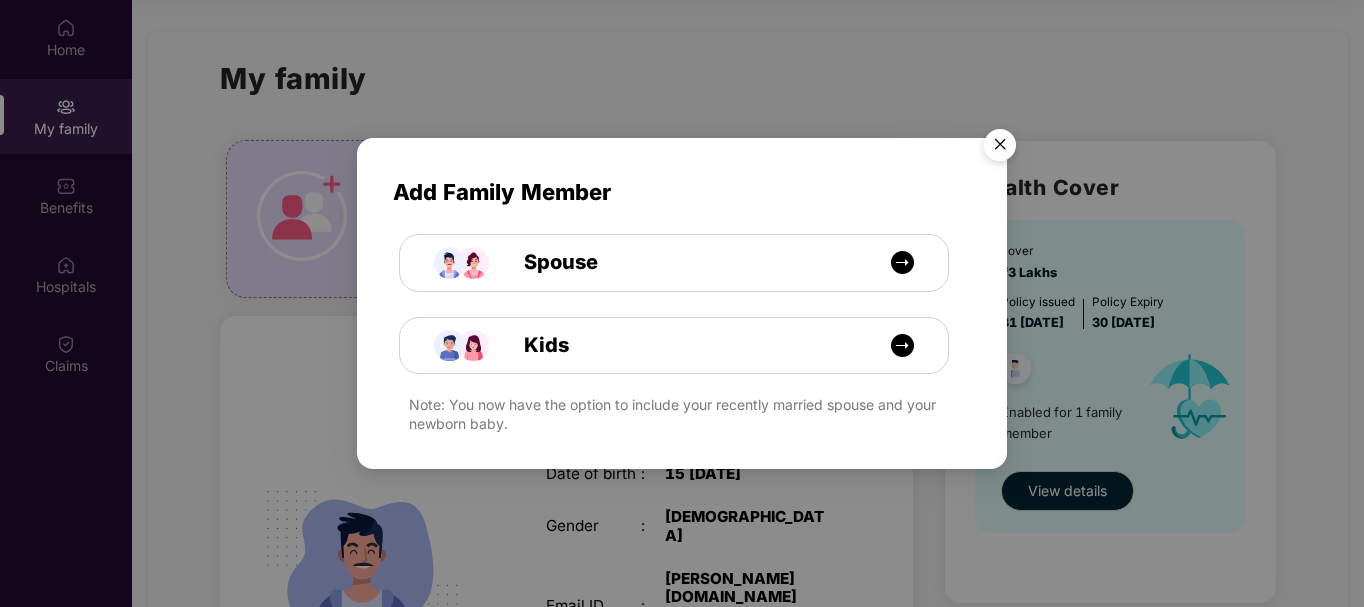 click at bounding box center [1000, 148] 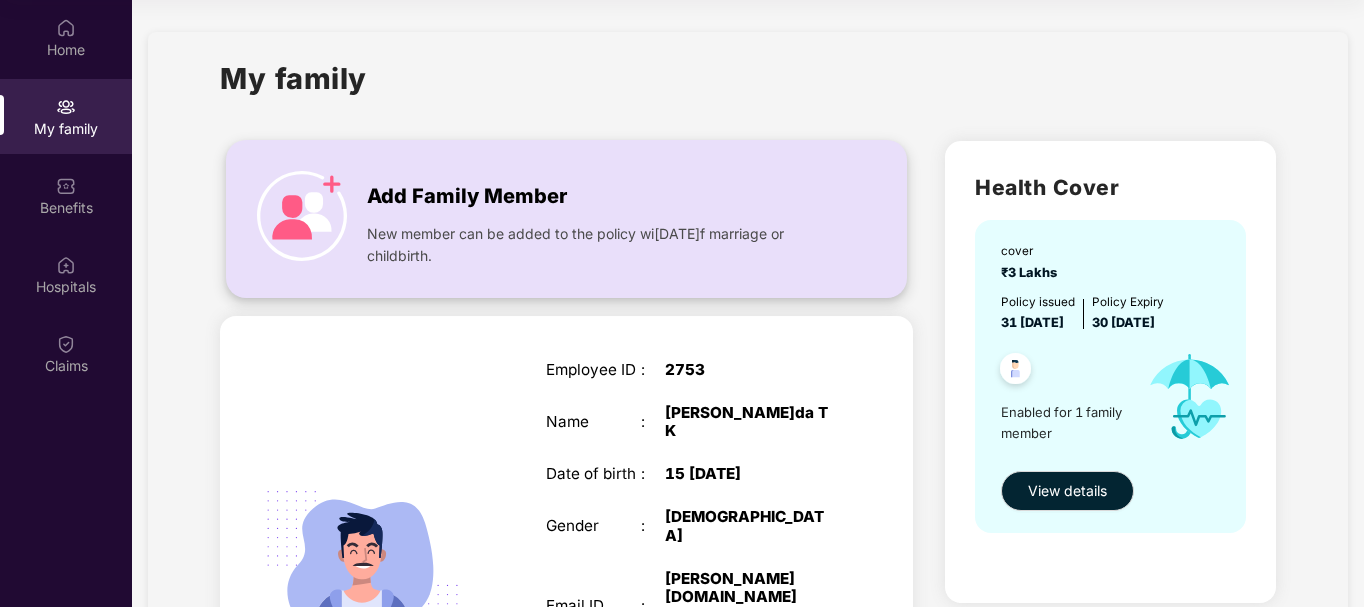 click on "Add Family Member" at bounding box center [599, 191] 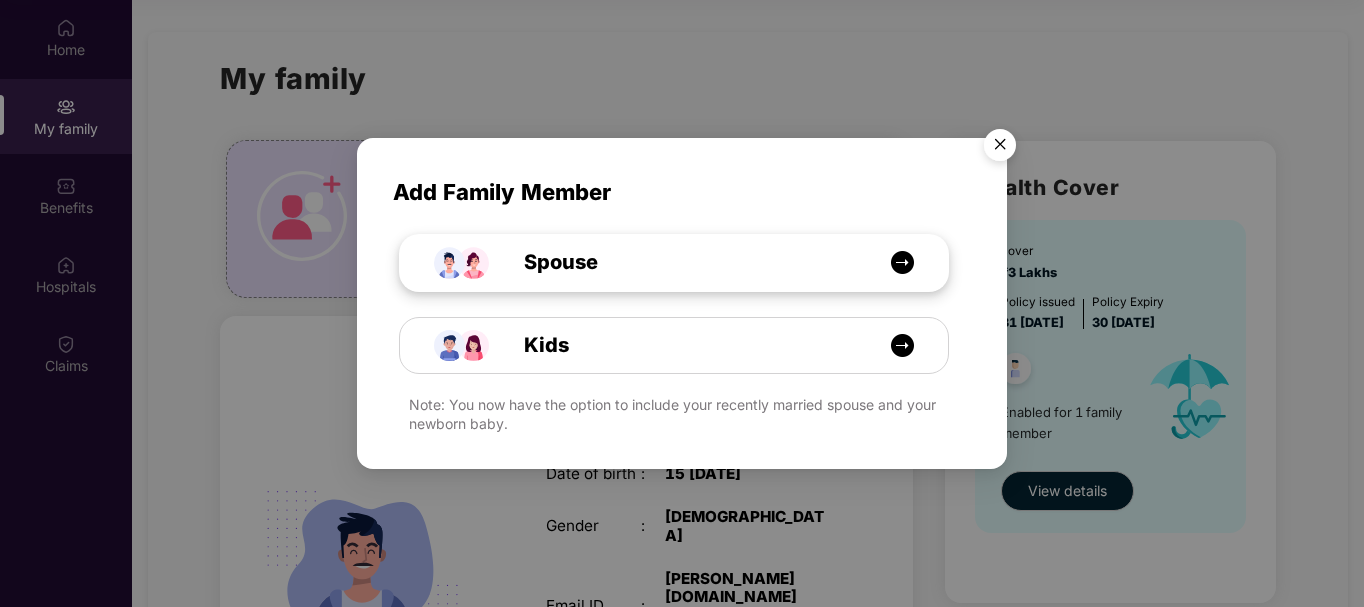 click at bounding box center [902, 262] 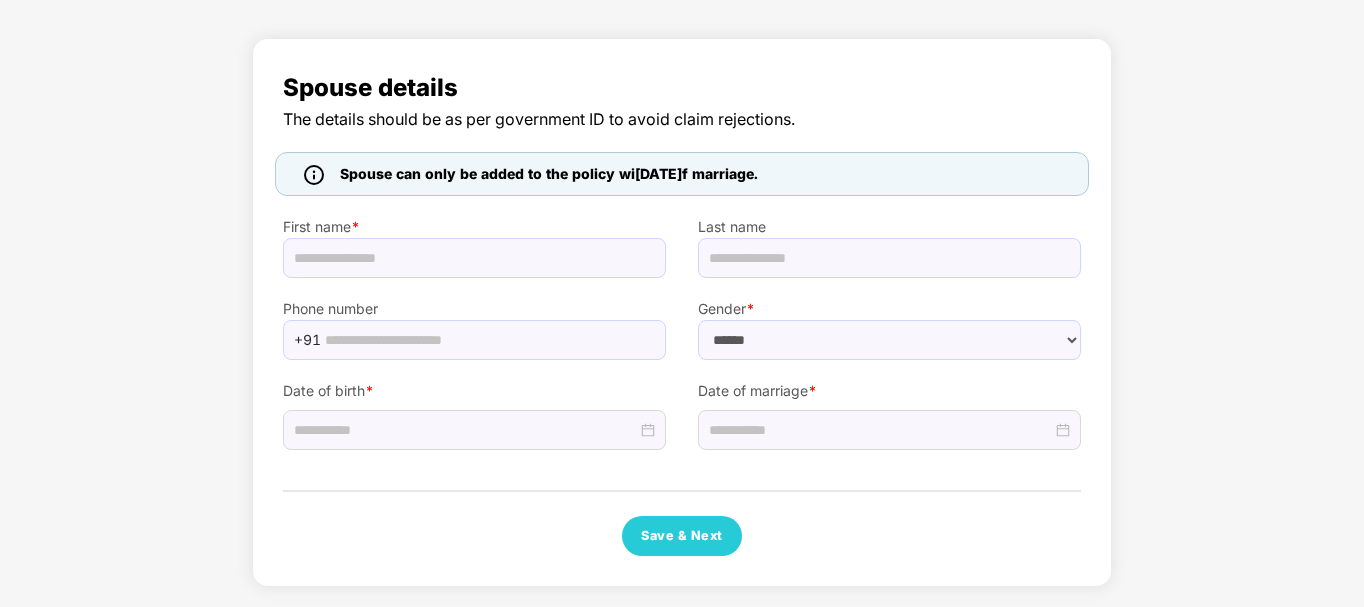 select on "****" 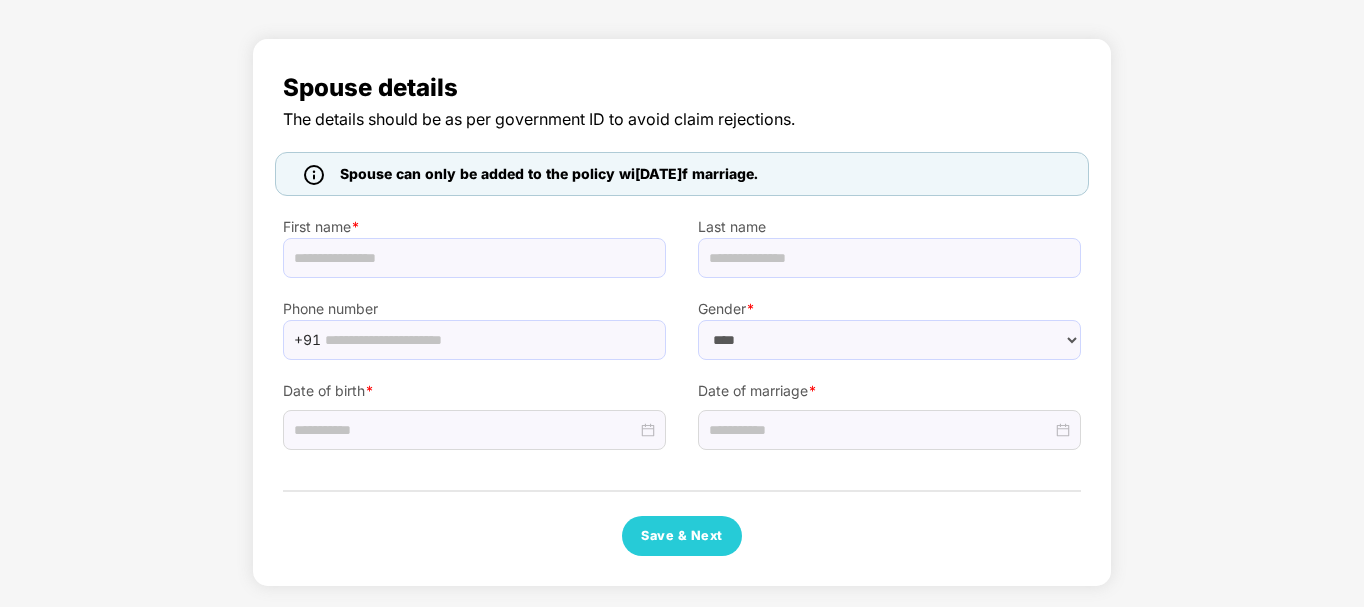 scroll, scrollTop: 94, scrollLeft: 0, axis: vertical 